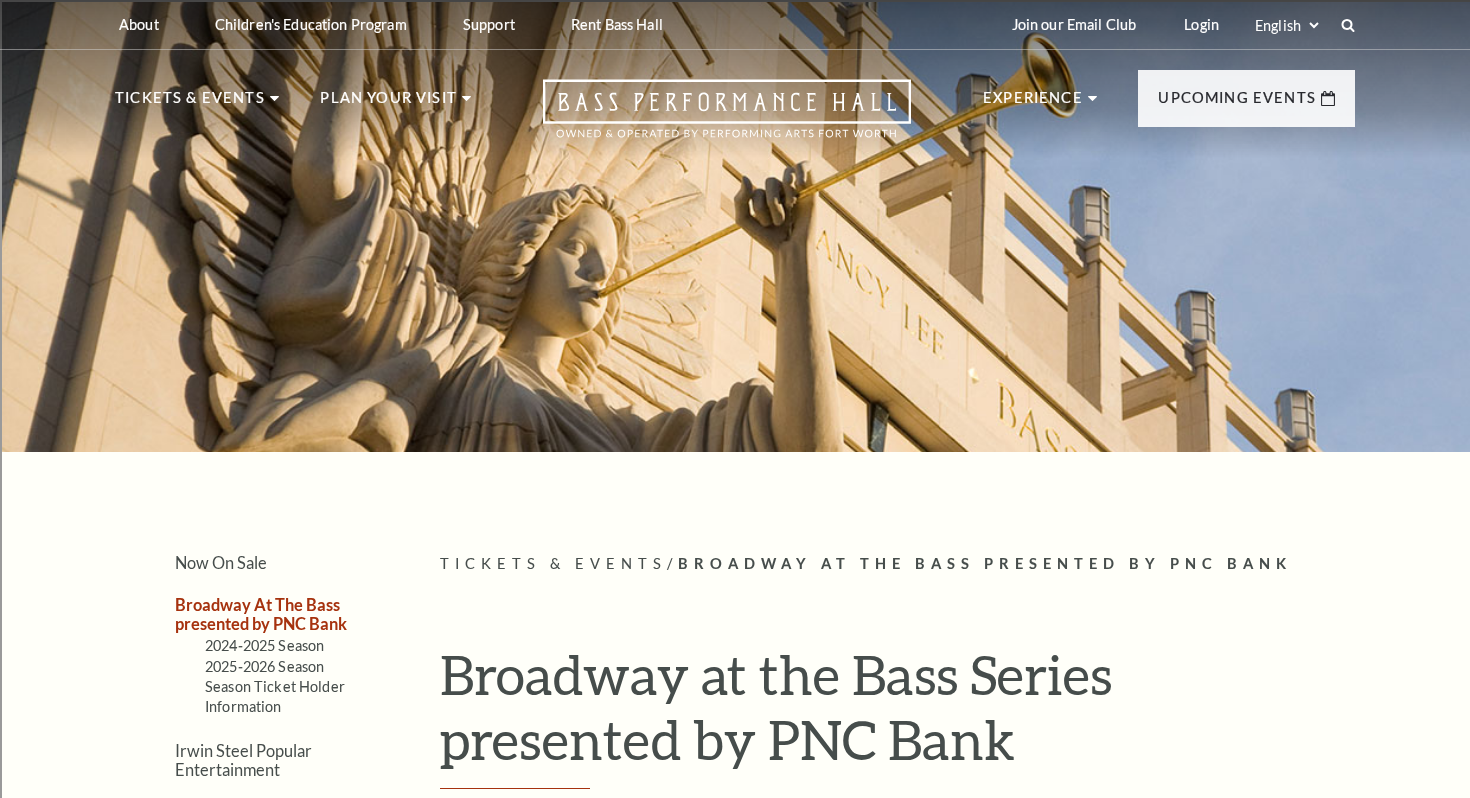 scroll, scrollTop: 0, scrollLeft: 0, axis: both 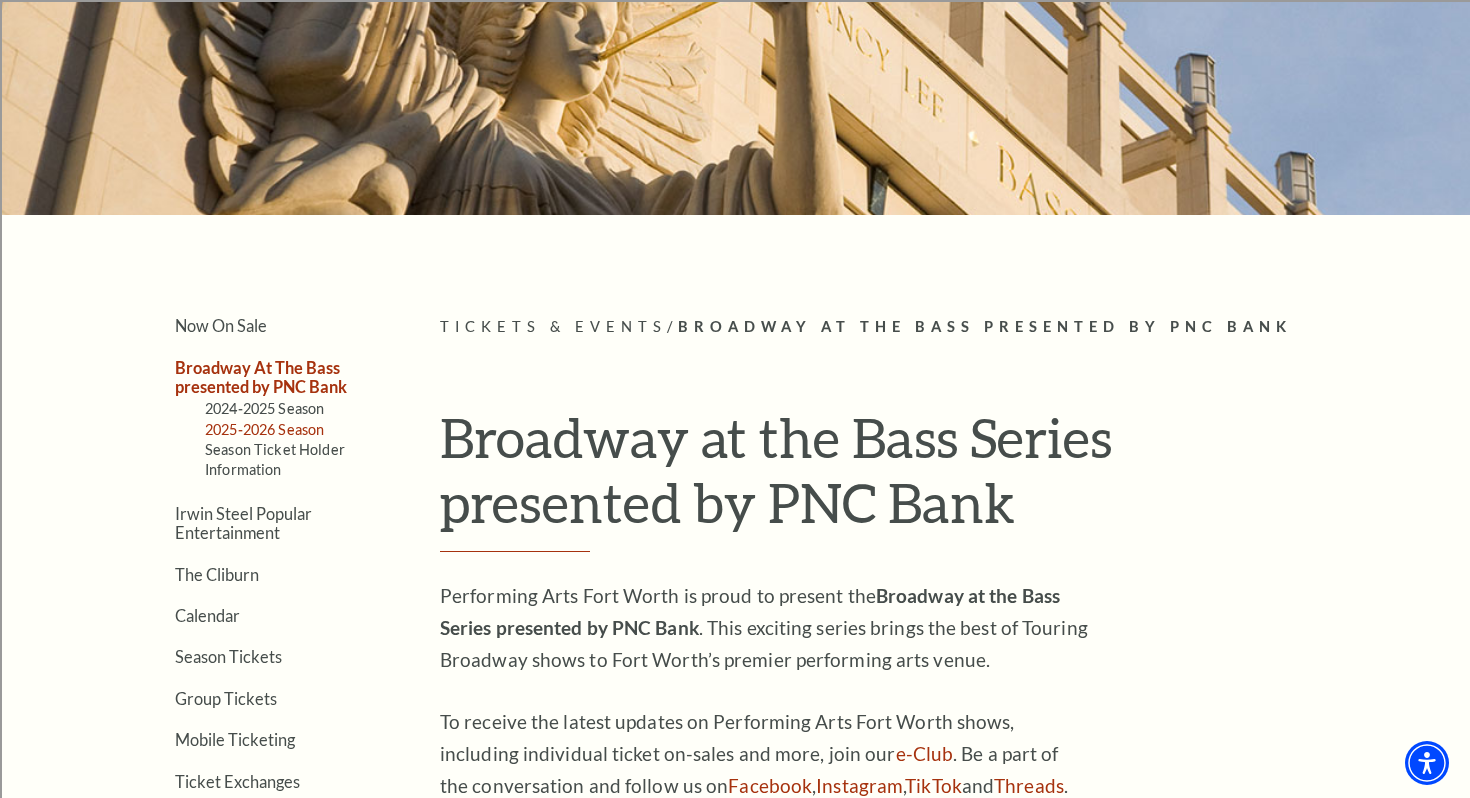 click on "2025-2026 Season" at bounding box center (264, 429) 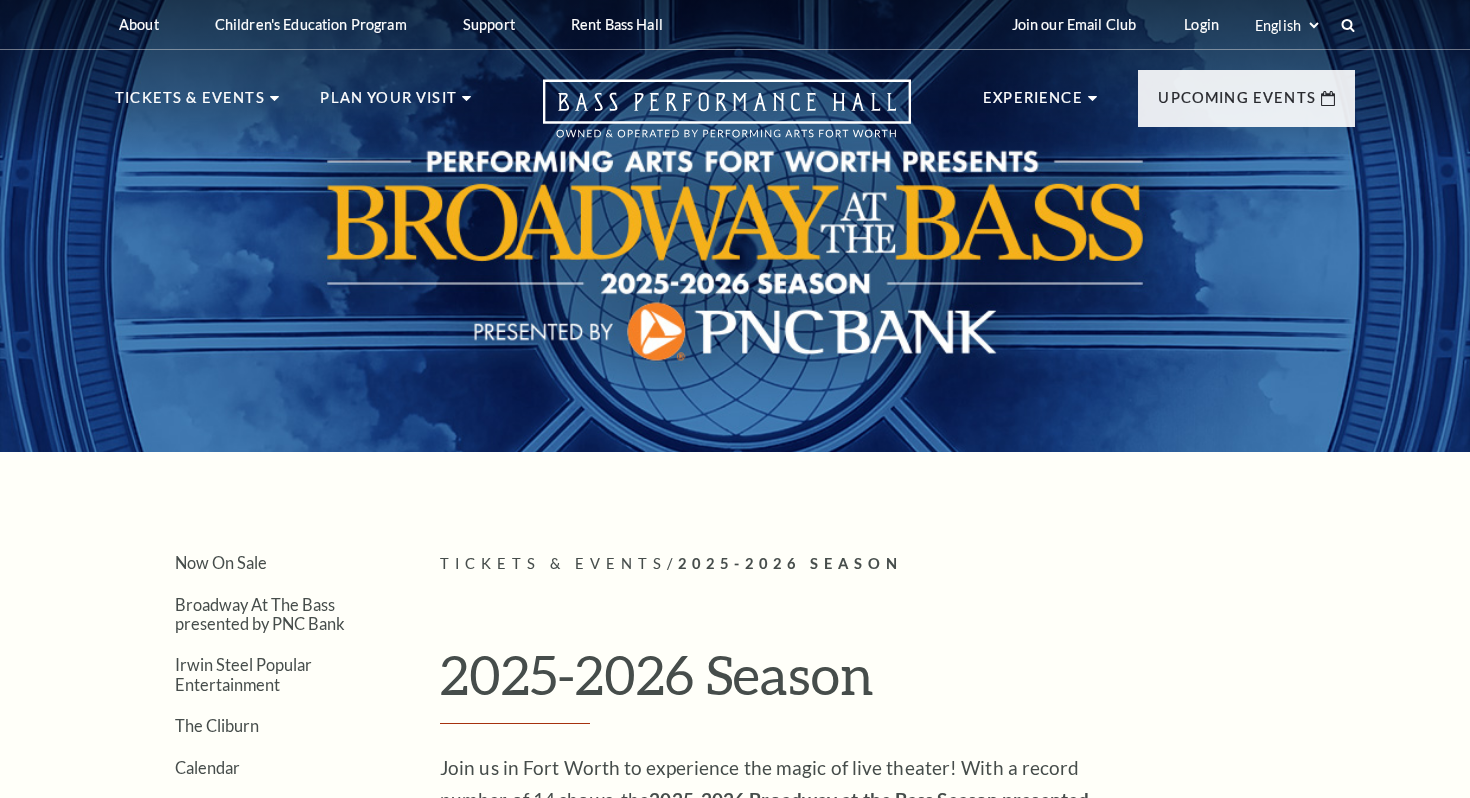 scroll, scrollTop: 0, scrollLeft: 0, axis: both 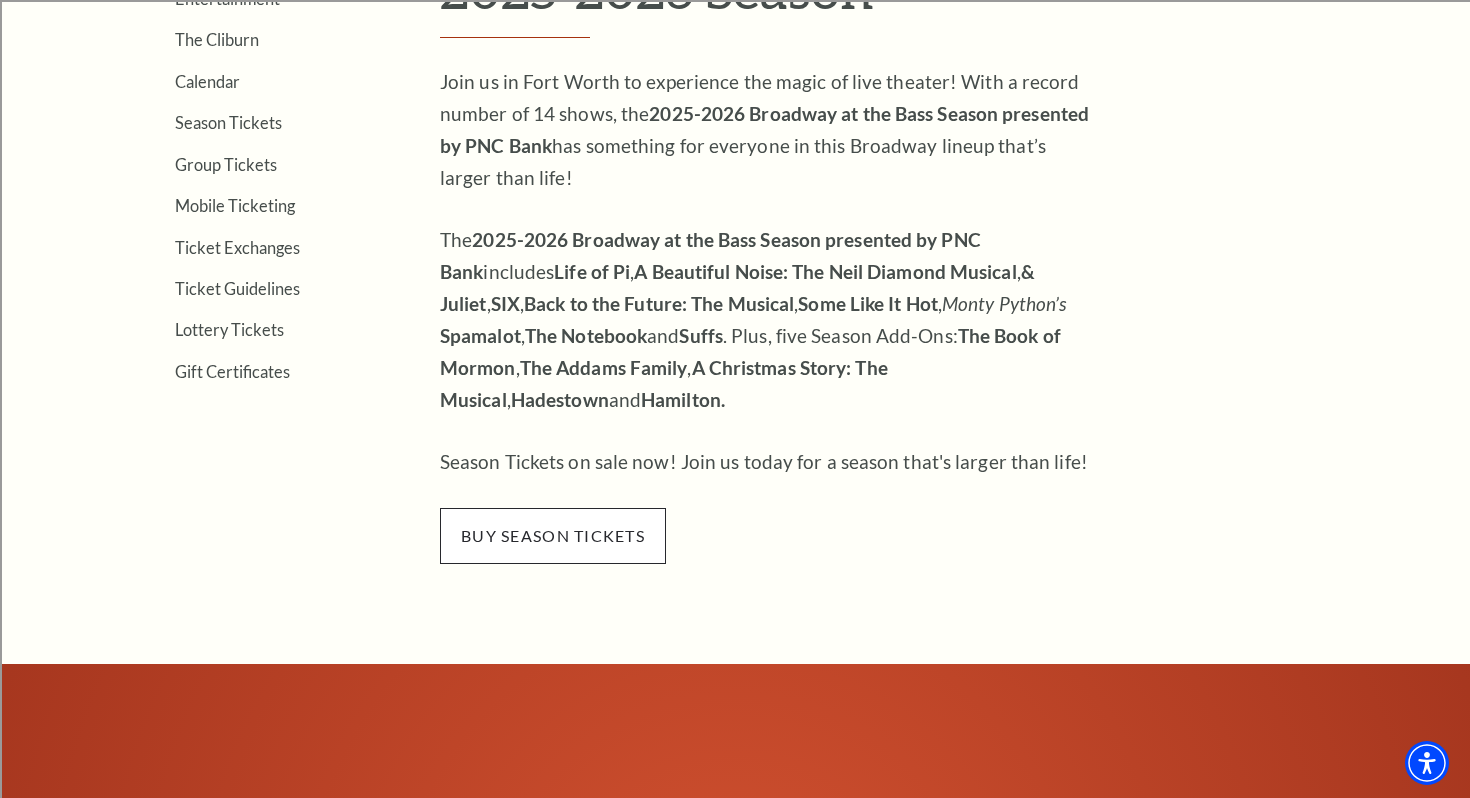 click on "buy season tickets" at bounding box center [553, 536] 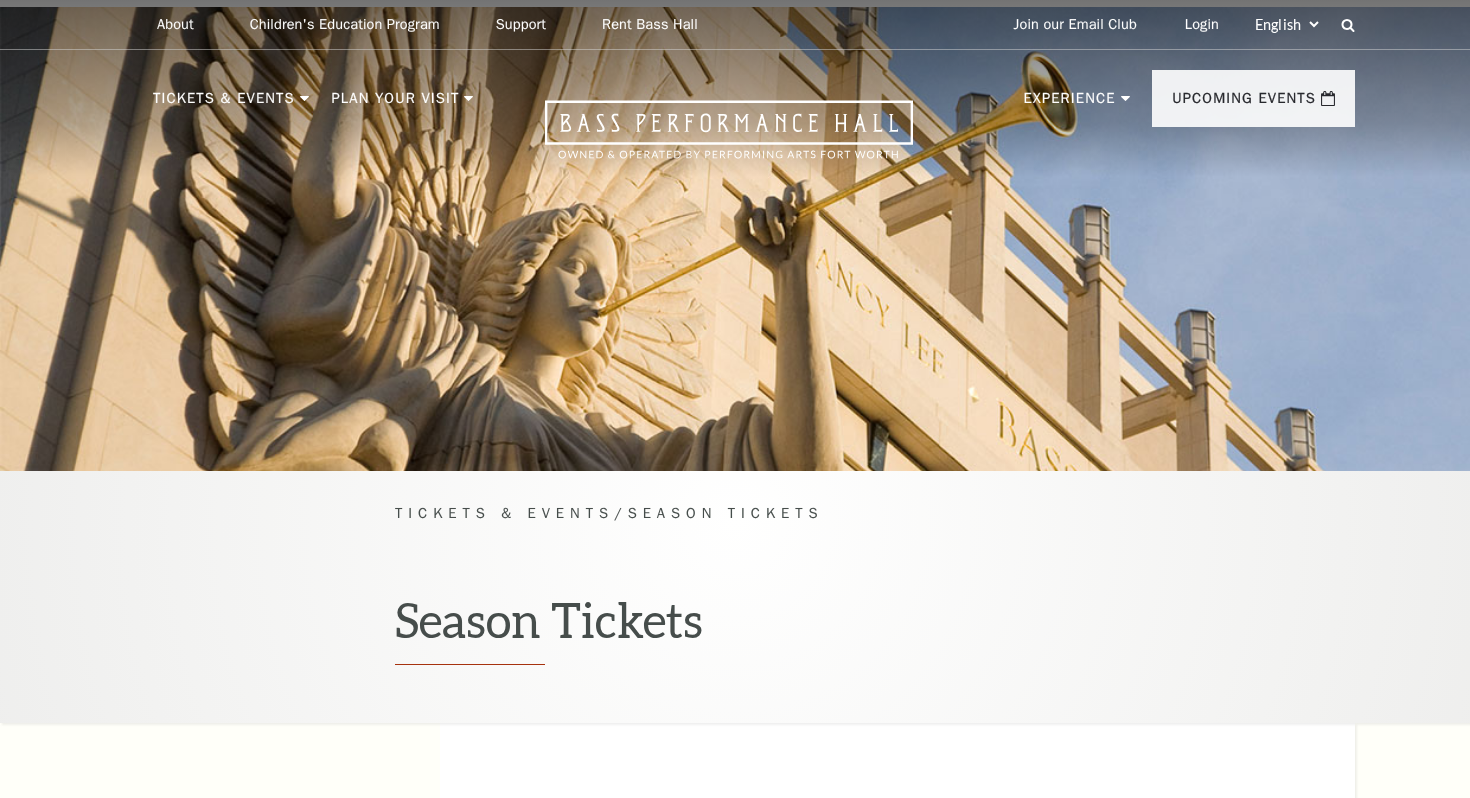 scroll, scrollTop: 0, scrollLeft: 0, axis: both 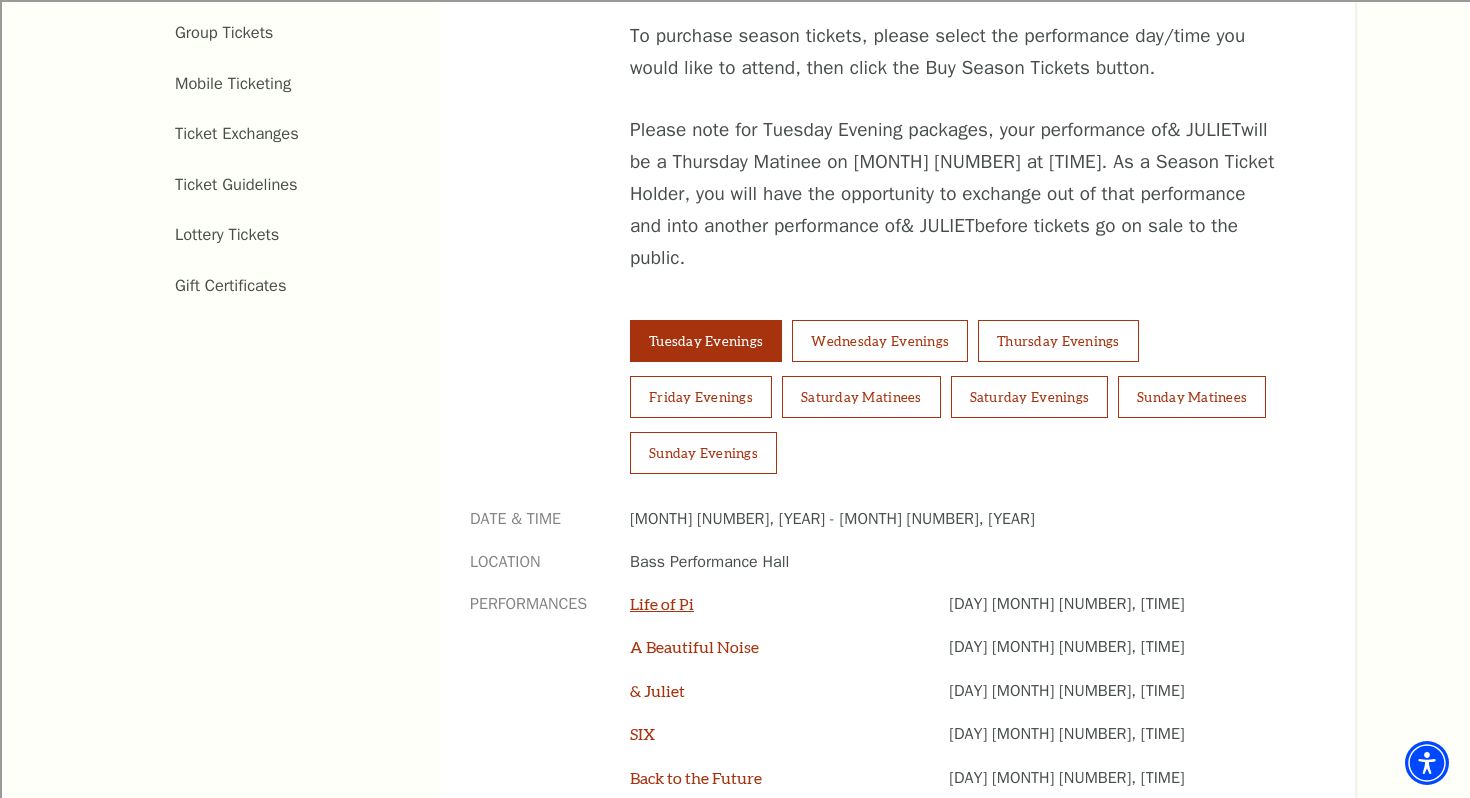 click on "Life of Pi" at bounding box center (662, 603) 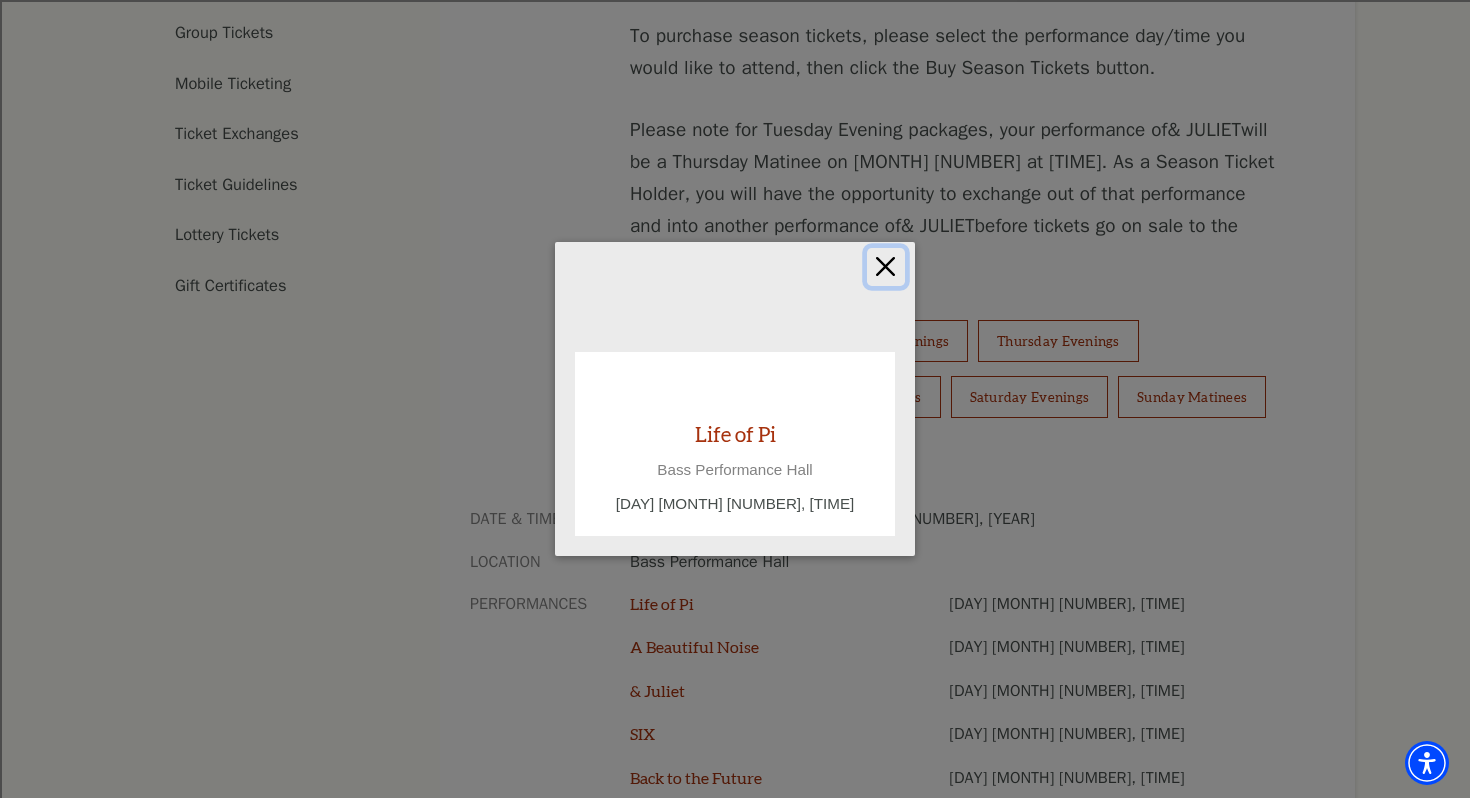 click at bounding box center [886, 267] 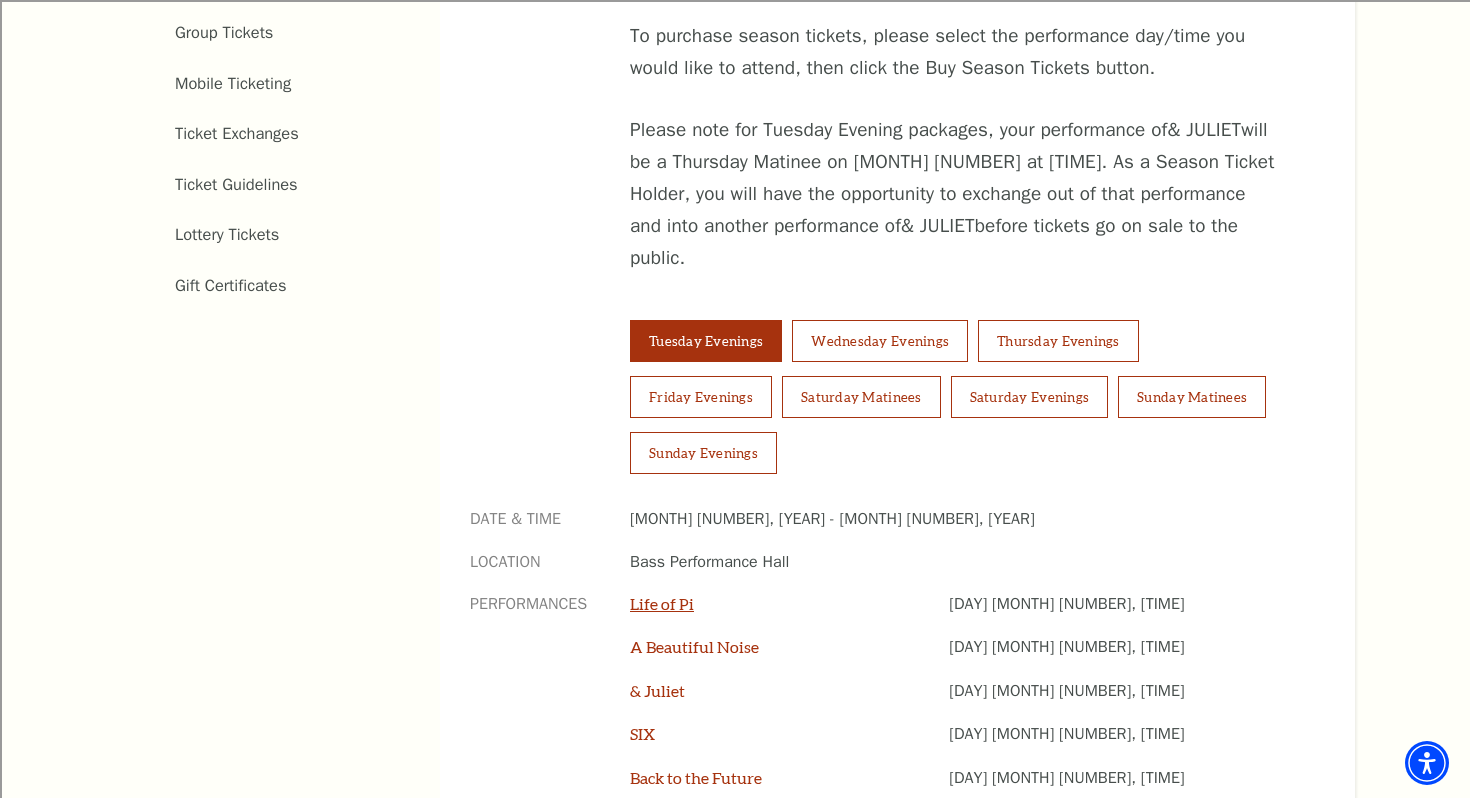 click on "Life of Pi" at bounding box center [662, 603] 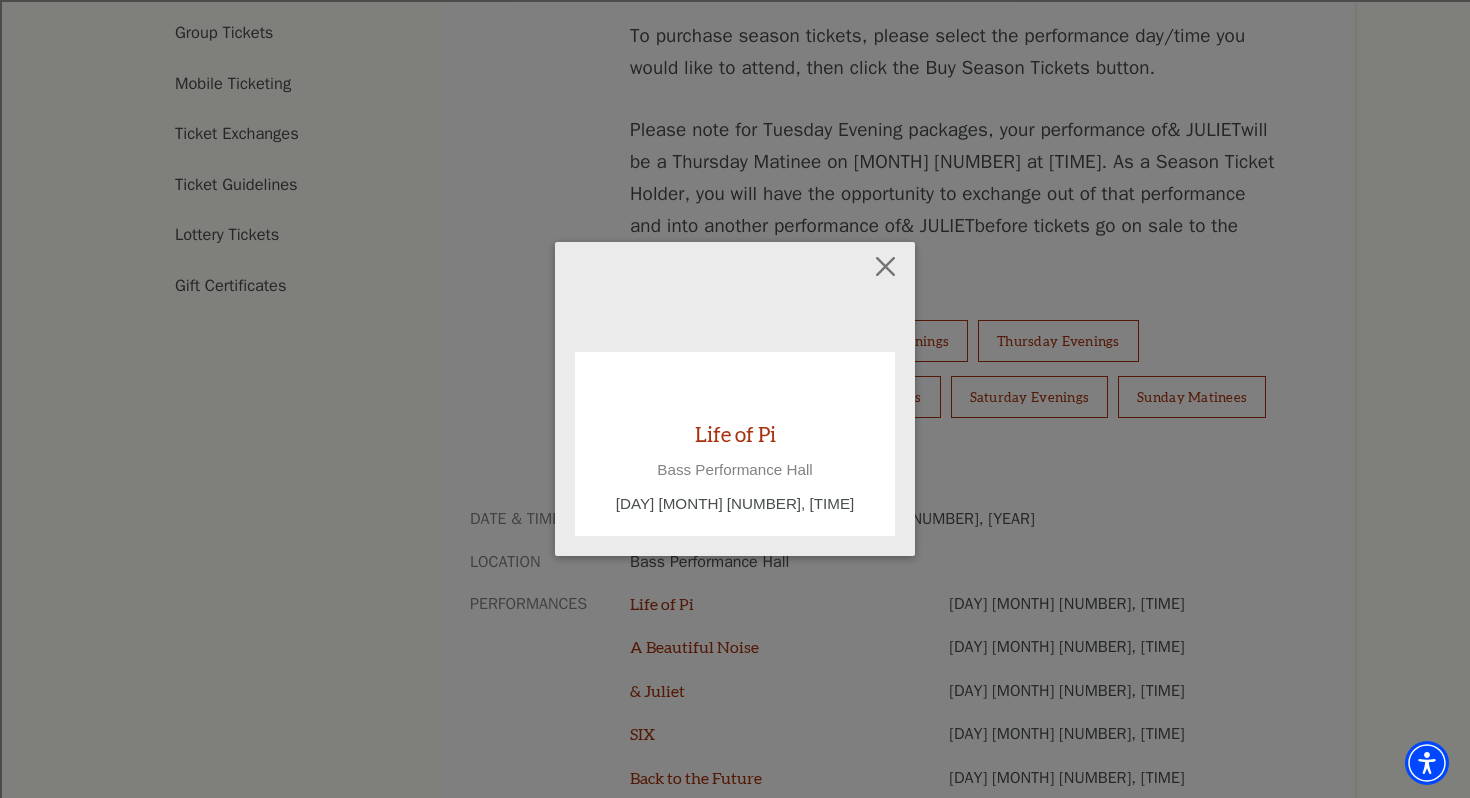 click on "Empty heading" at bounding box center (735, 396) 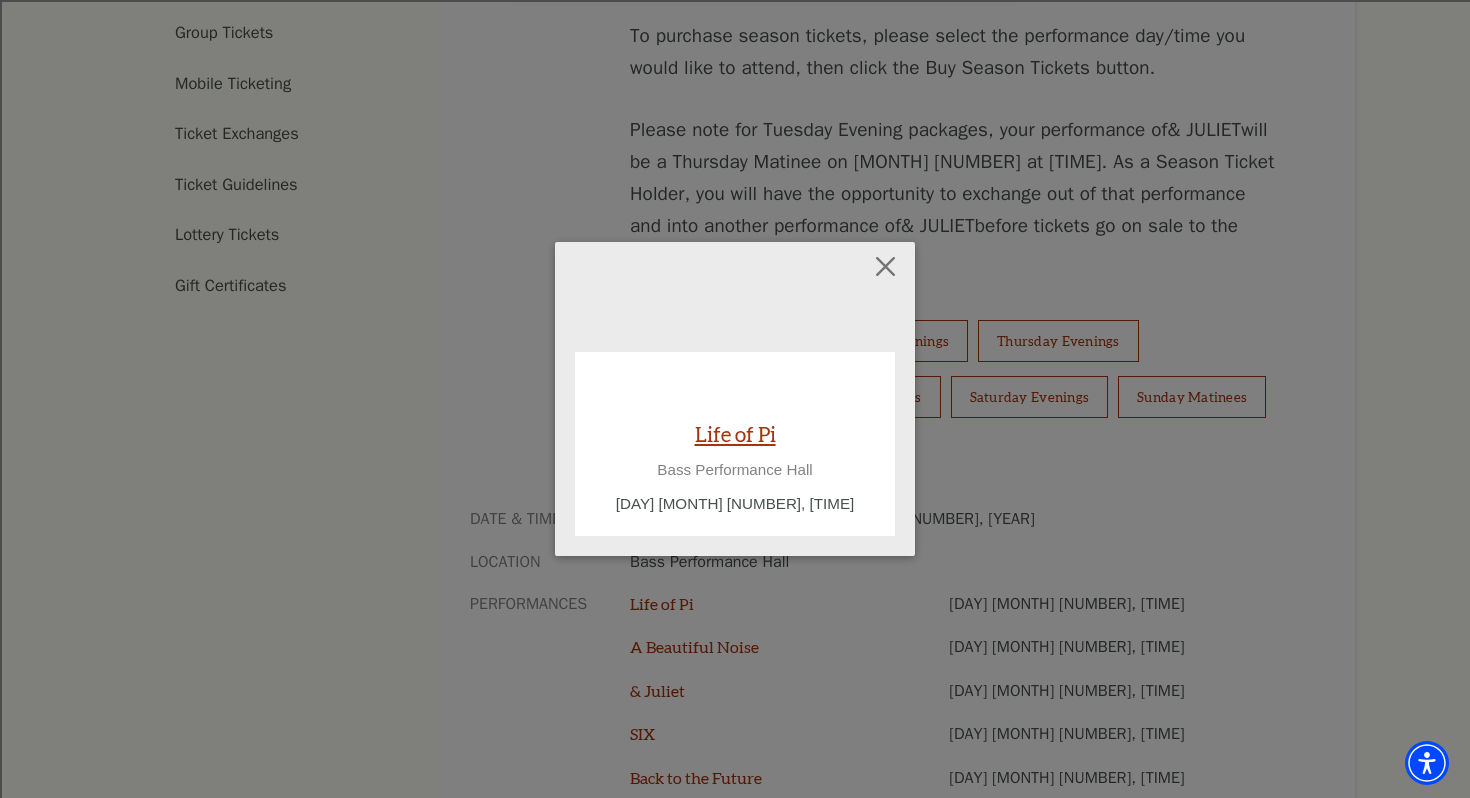 click on "Life of Pi" at bounding box center [735, 433] 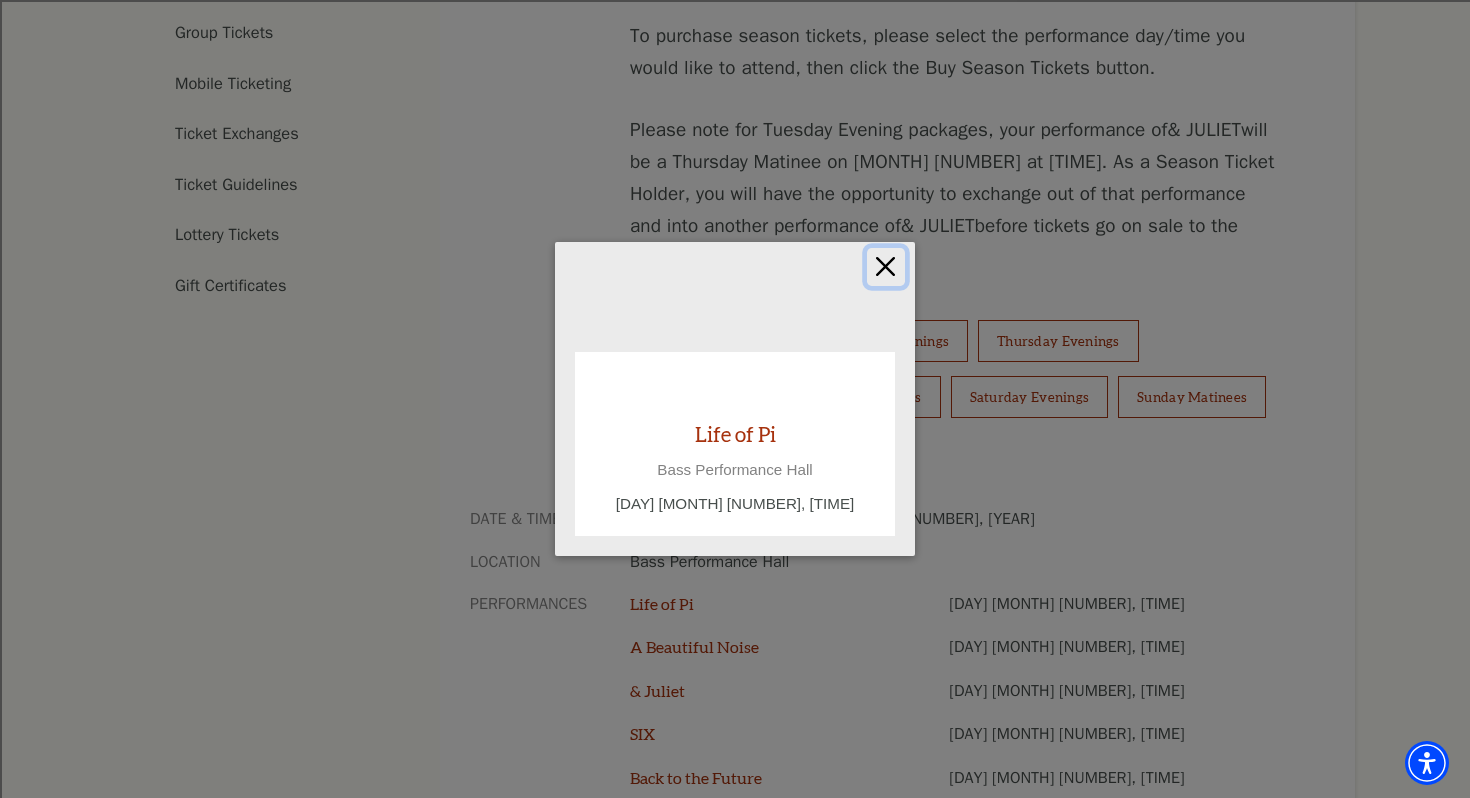 click at bounding box center [886, 267] 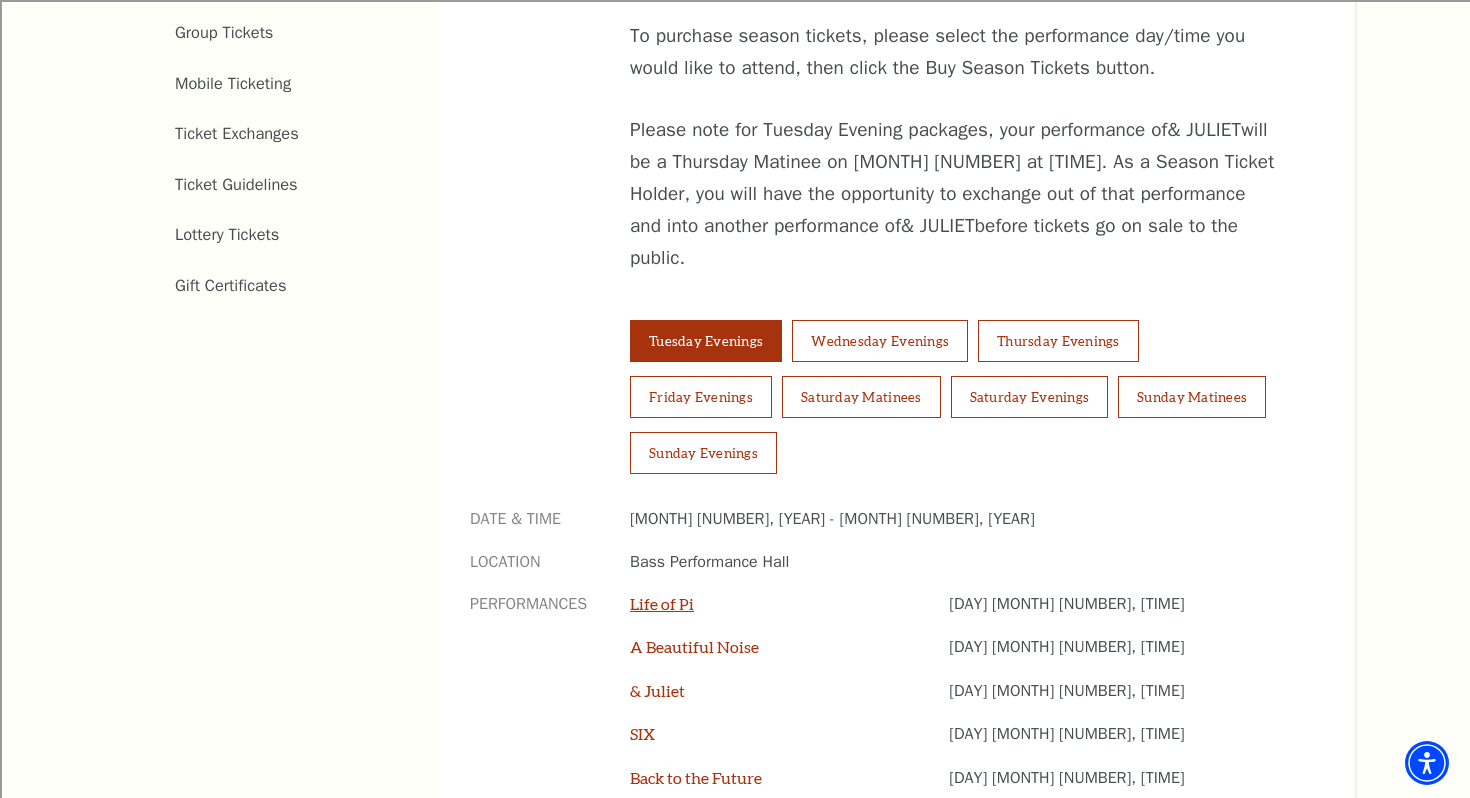 click on "Life of Pi" at bounding box center (662, 603) 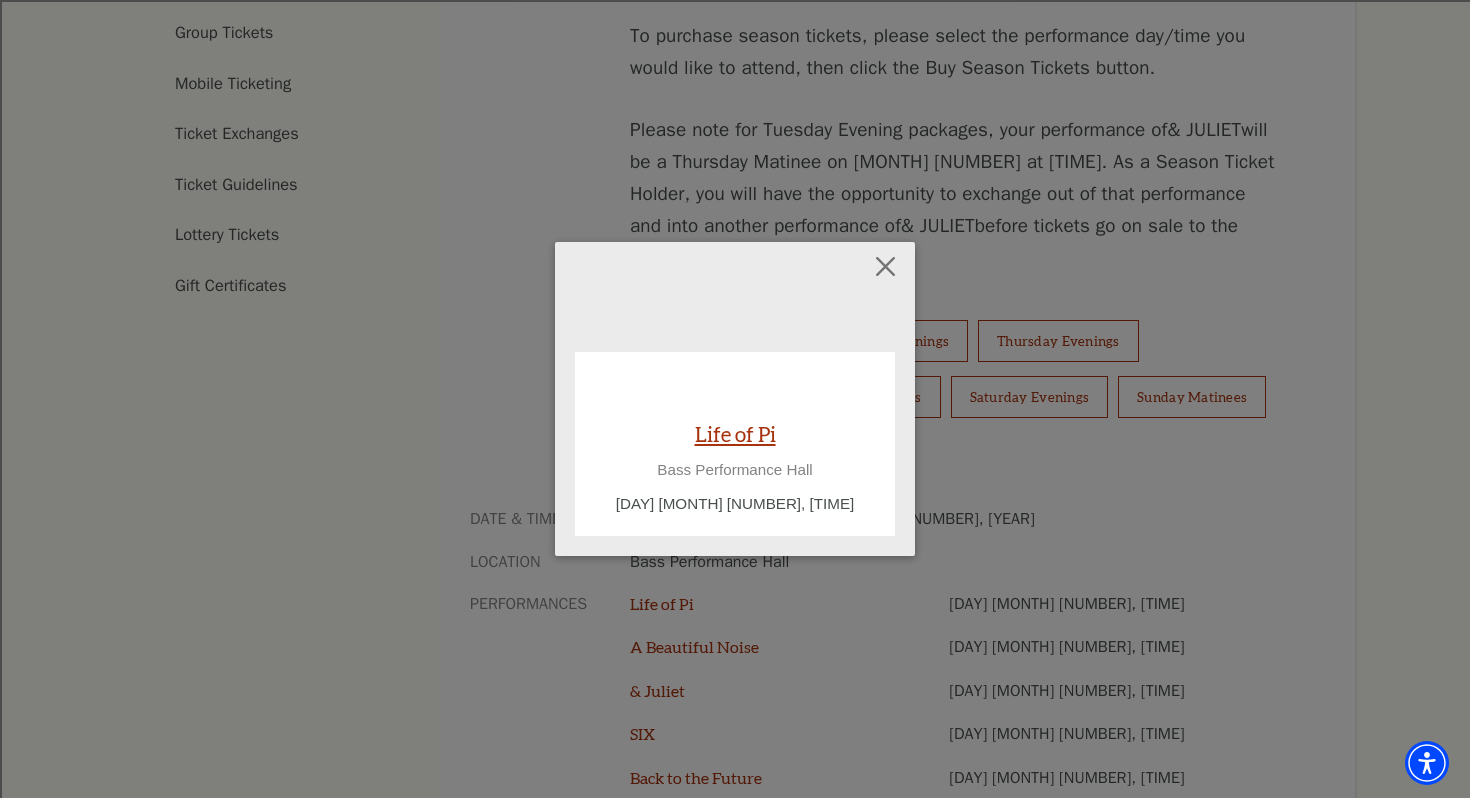 click on "Life of Pi" at bounding box center [735, 433] 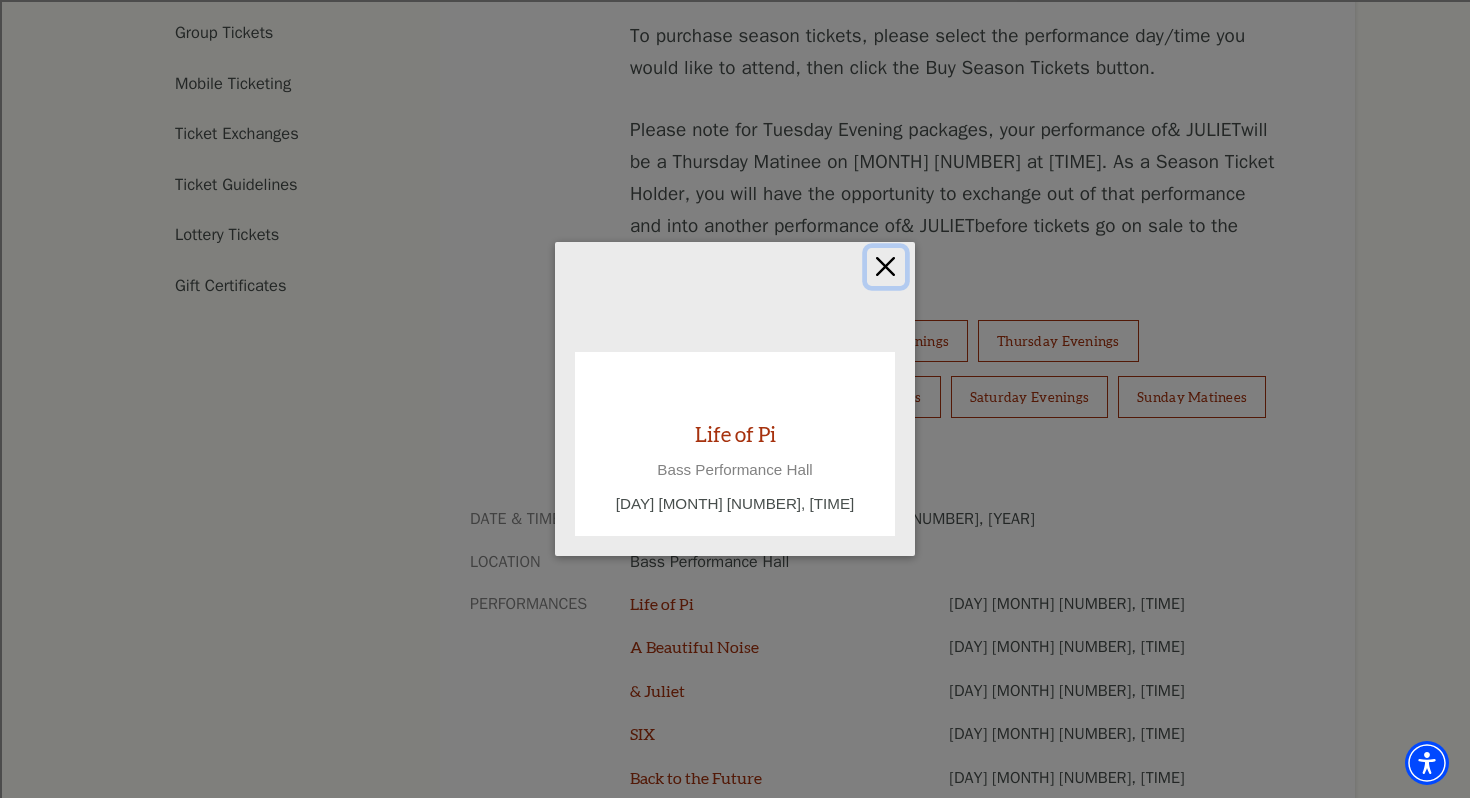 click at bounding box center (886, 267) 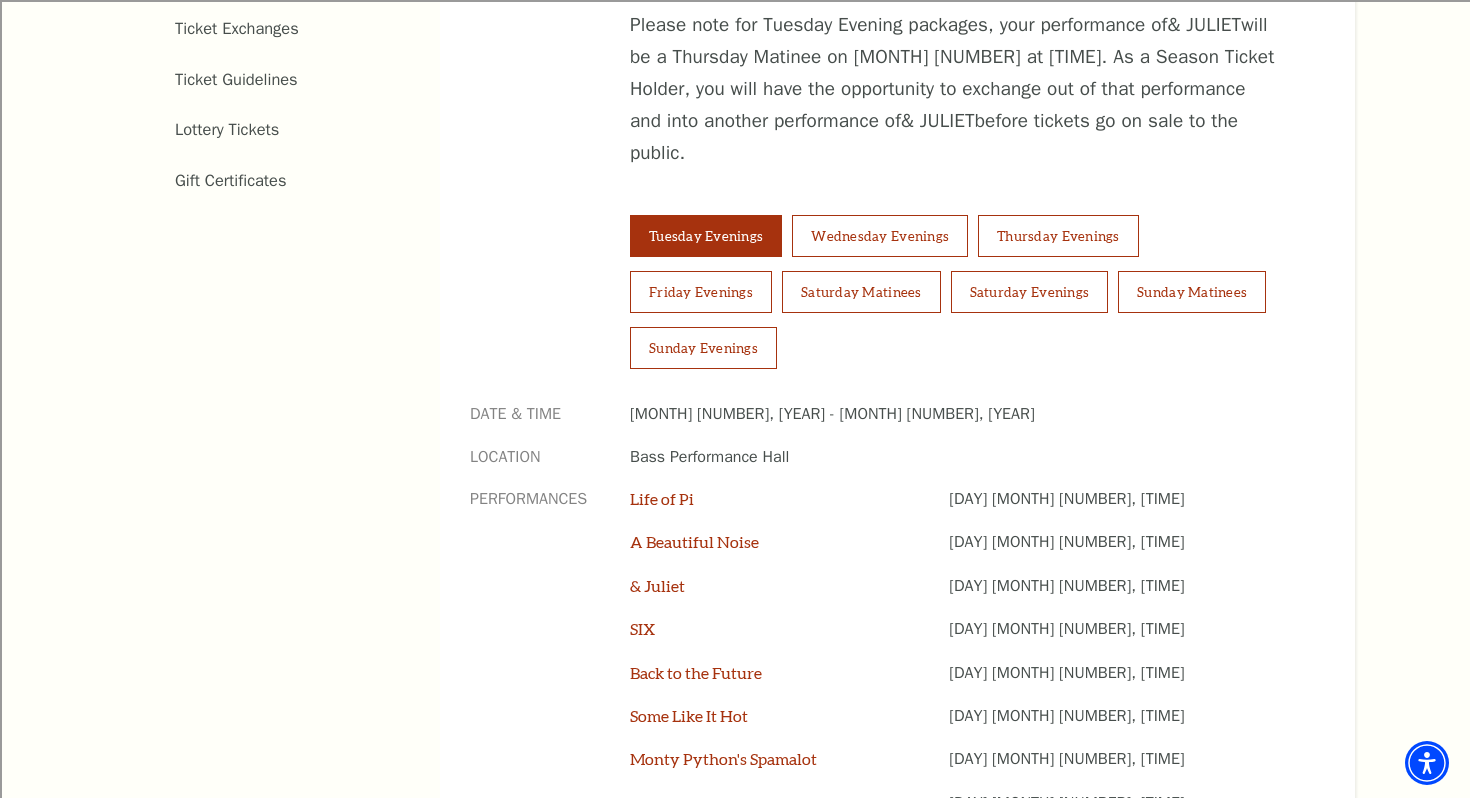 scroll, scrollTop: 1284, scrollLeft: 0, axis: vertical 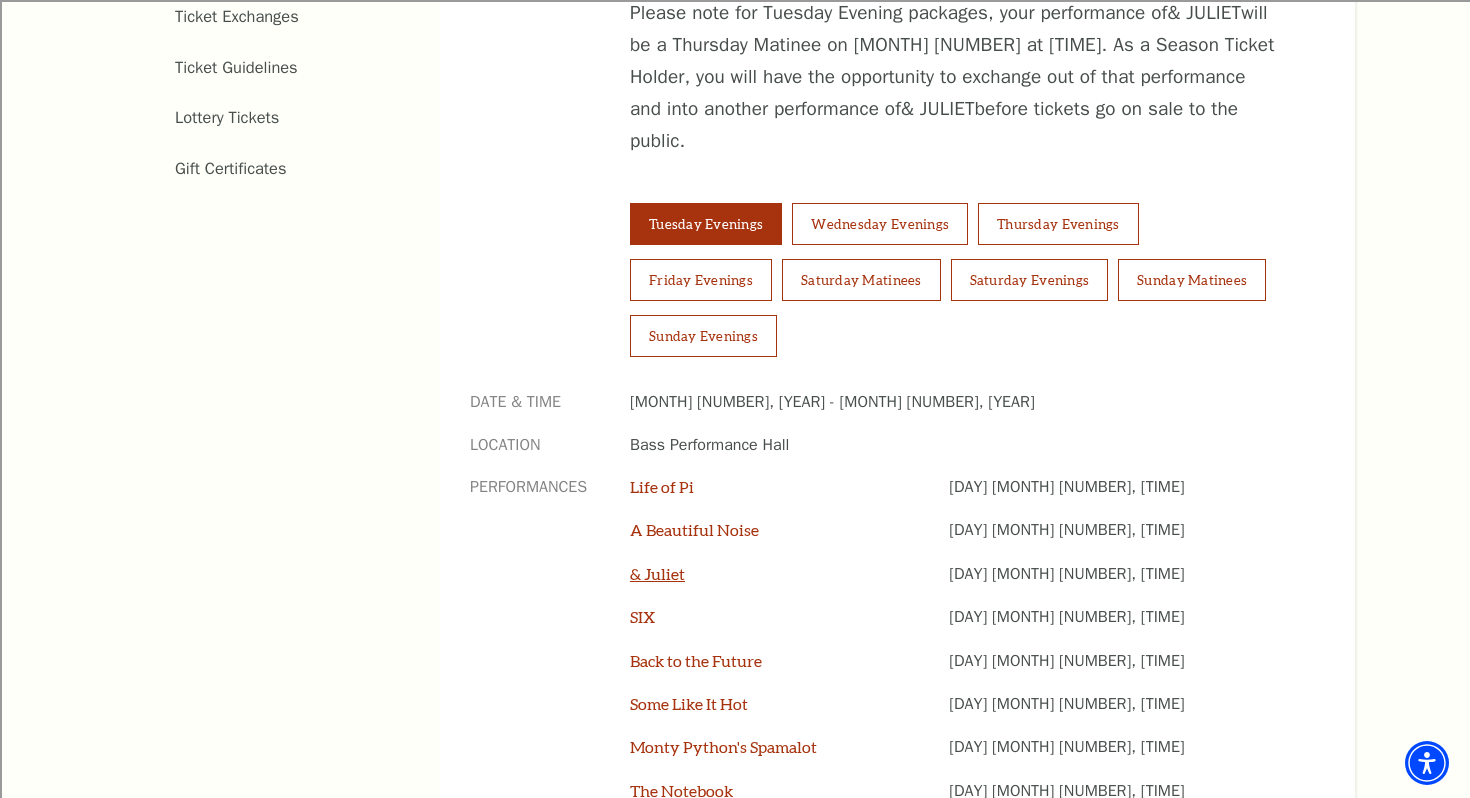 click on "& Juliet" at bounding box center [657, 573] 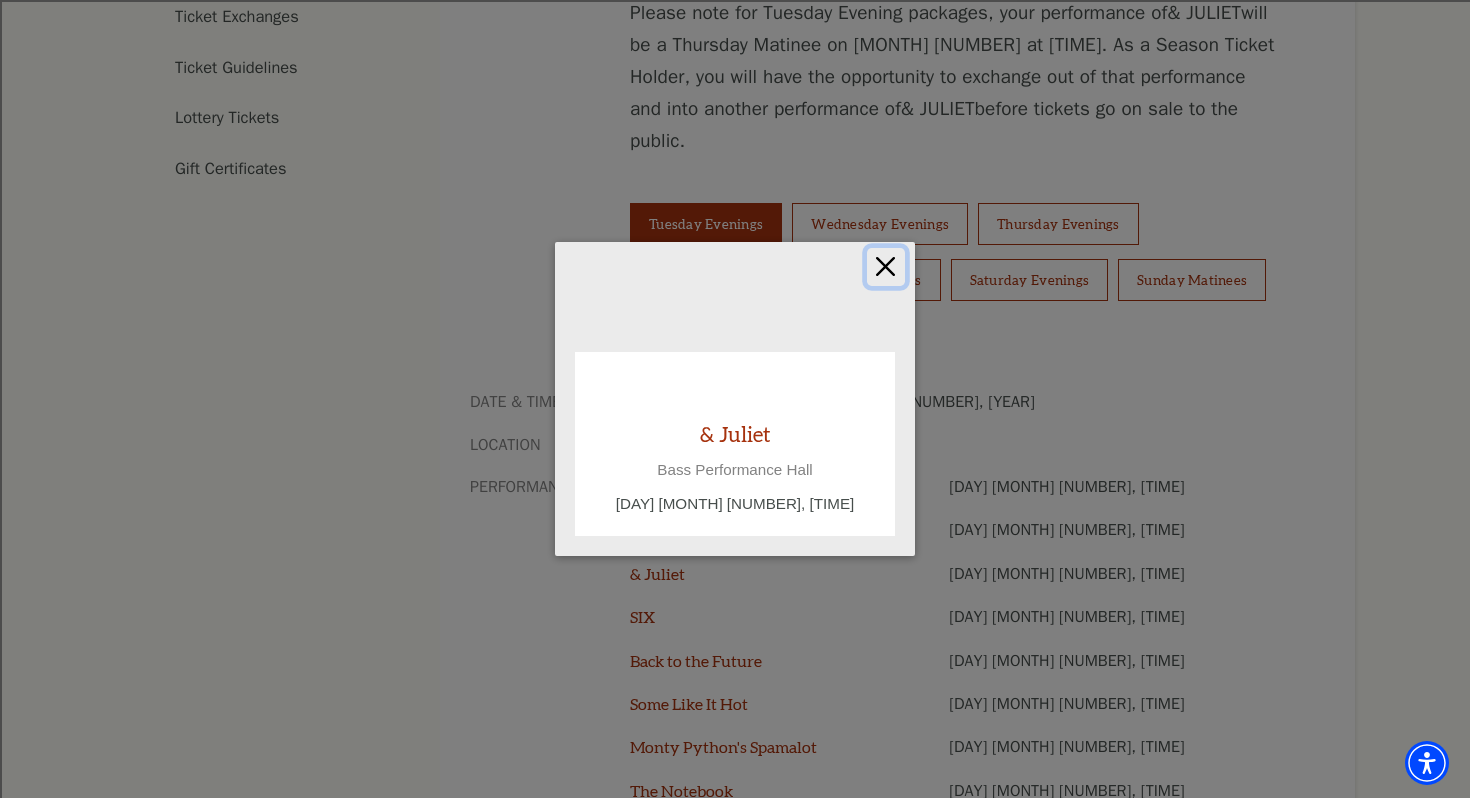 click at bounding box center [886, 267] 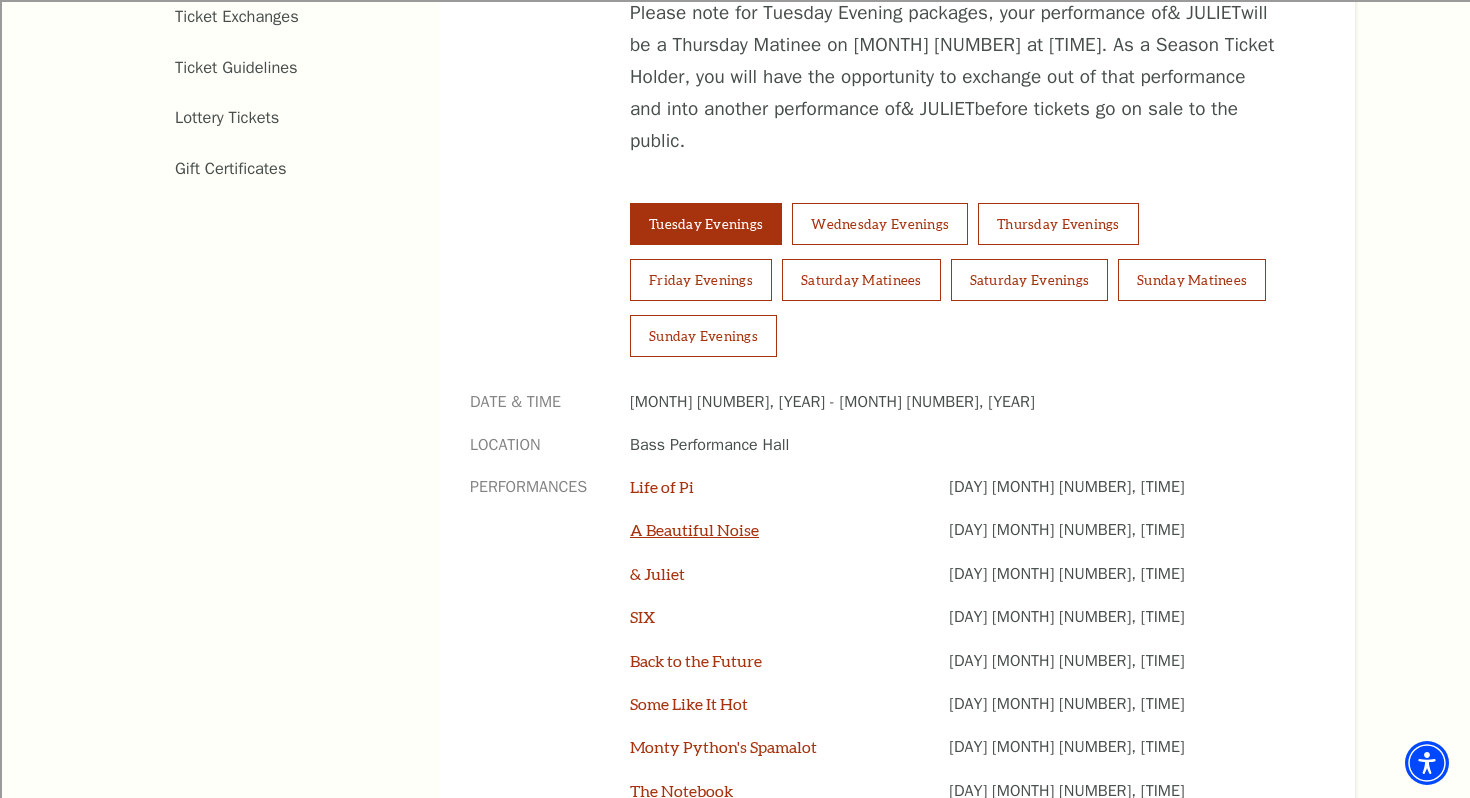 click on "A Beautiful Noise" at bounding box center (694, 529) 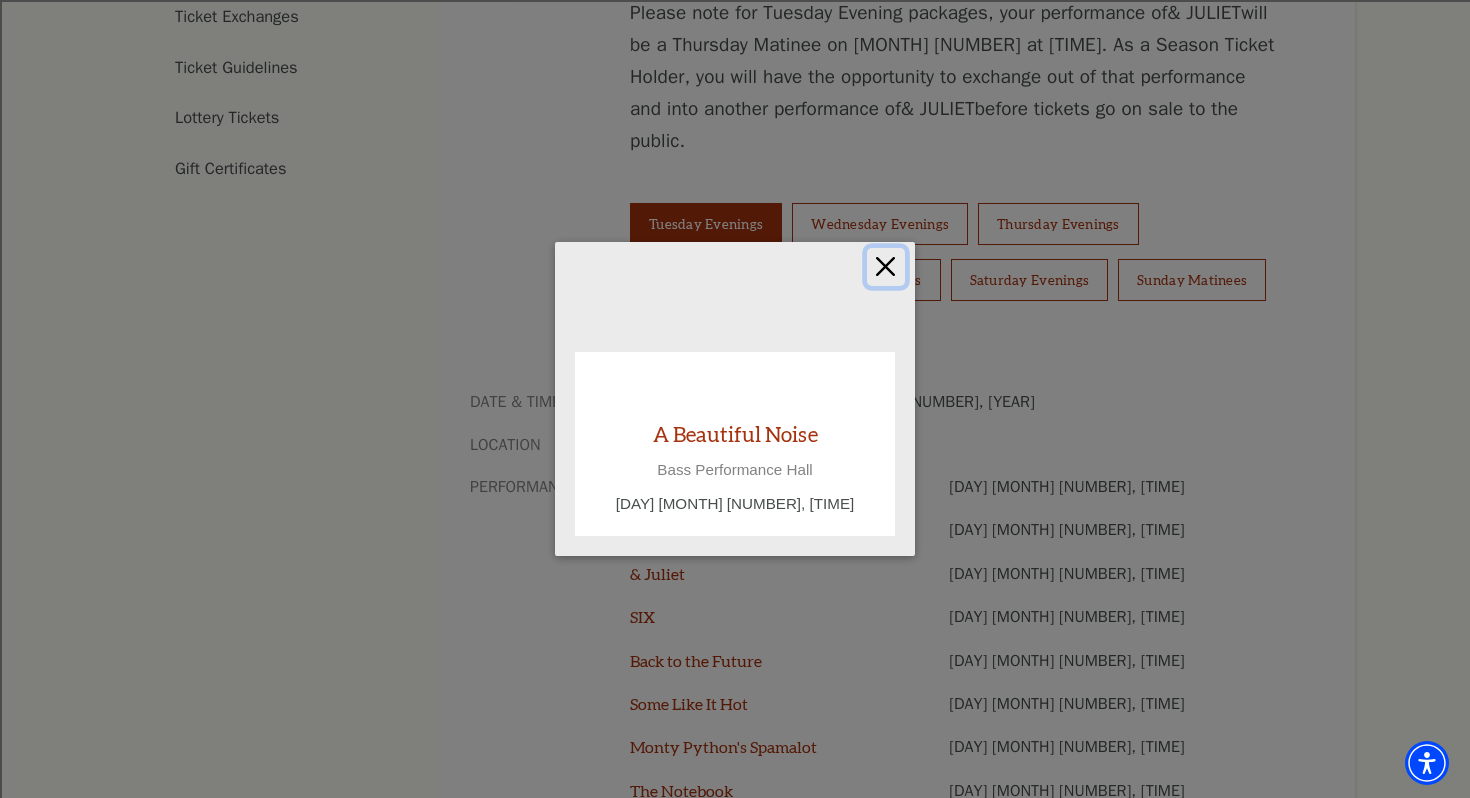 click at bounding box center (886, 267) 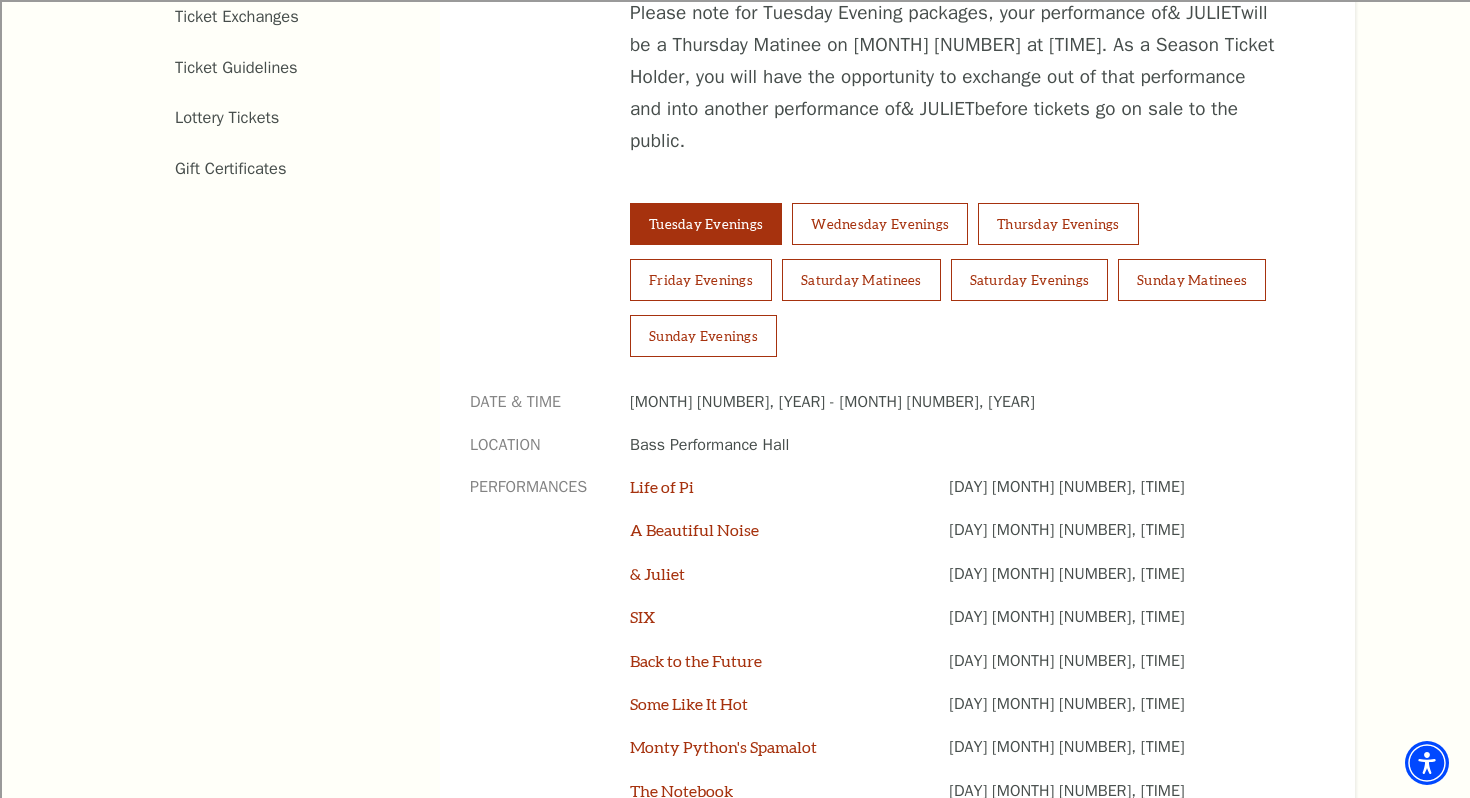 click on "Life of Pi" at bounding box center (789, 497) 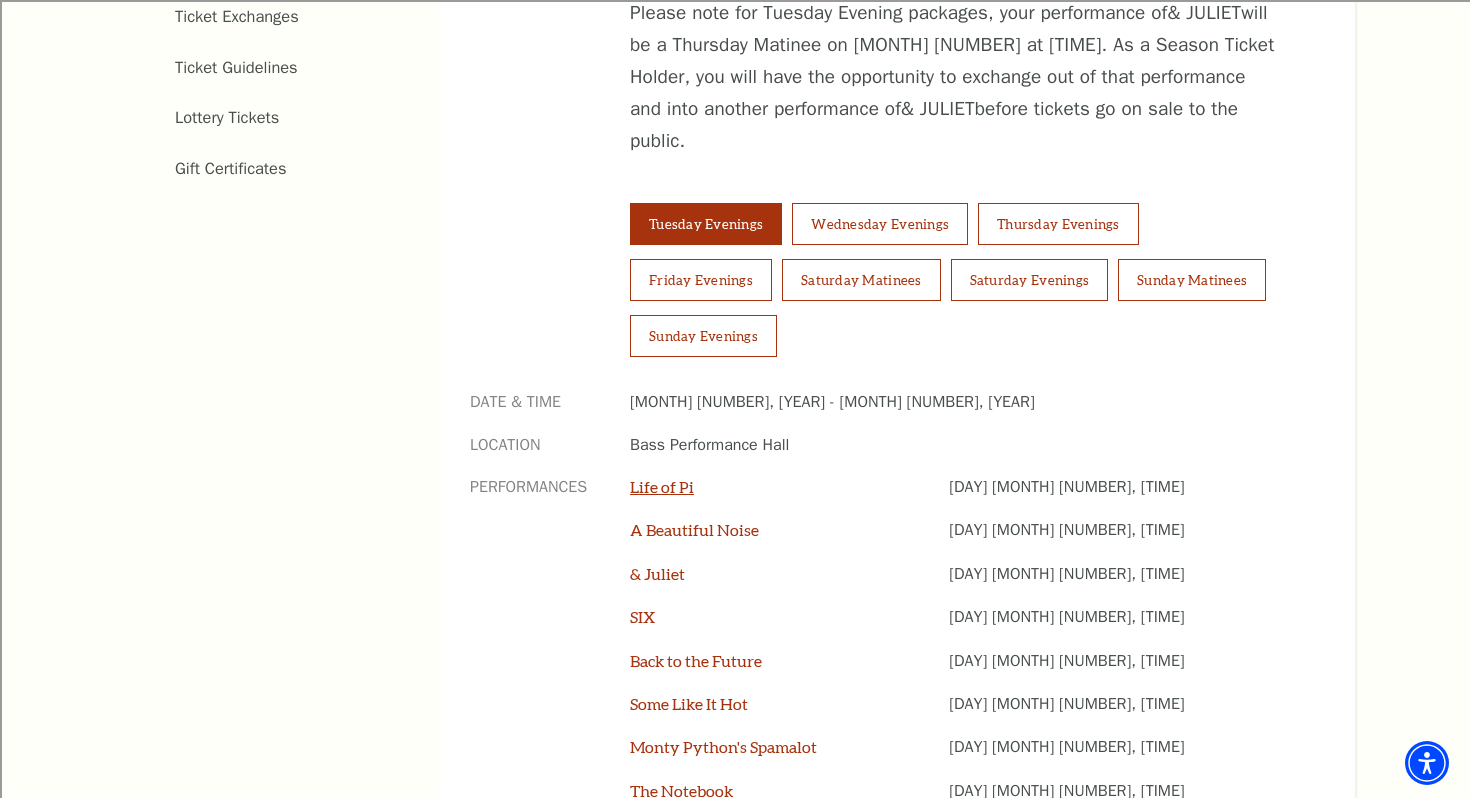 click on "Life of Pi" at bounding box center [662, 486] 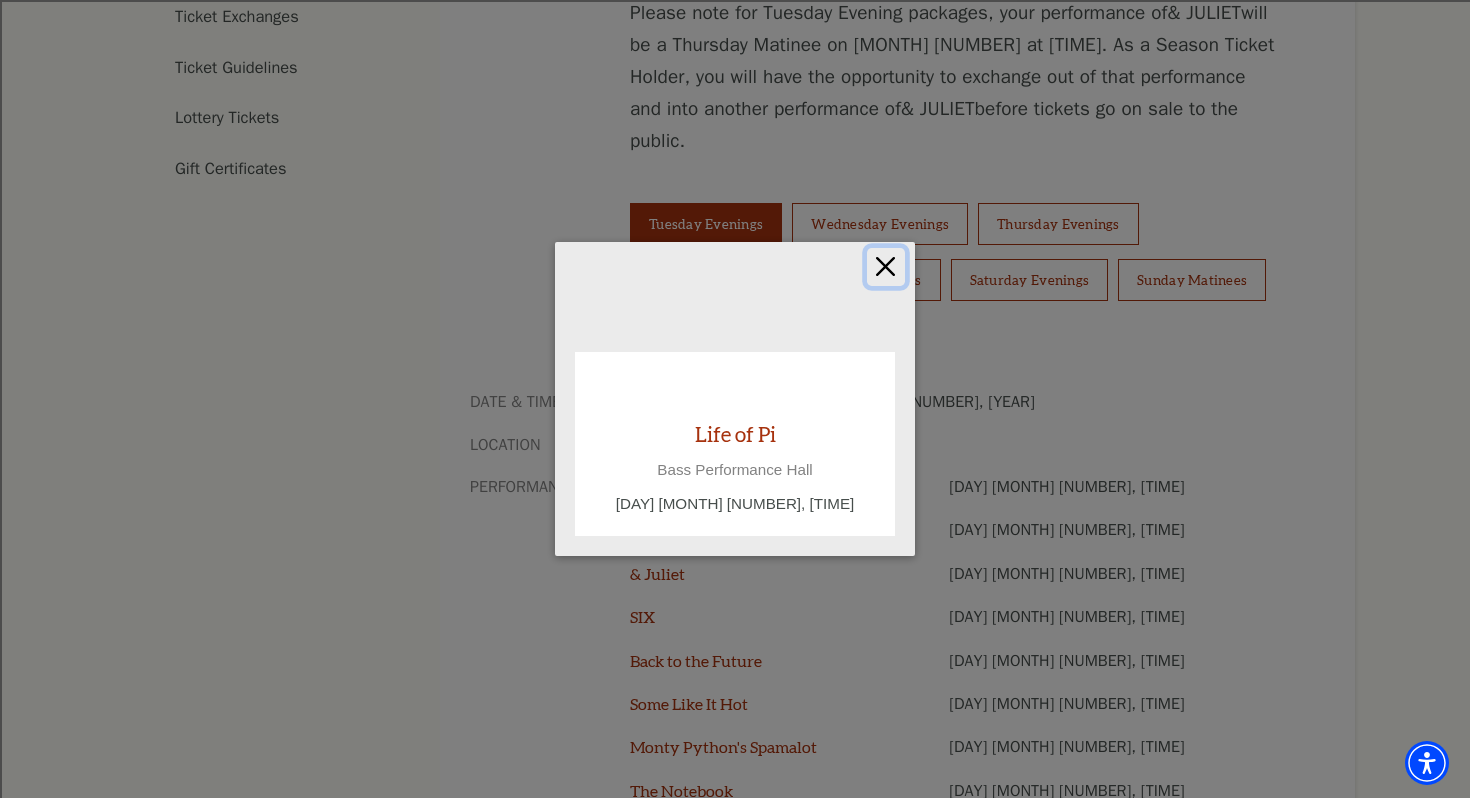 click at bounding box center [886, 267] 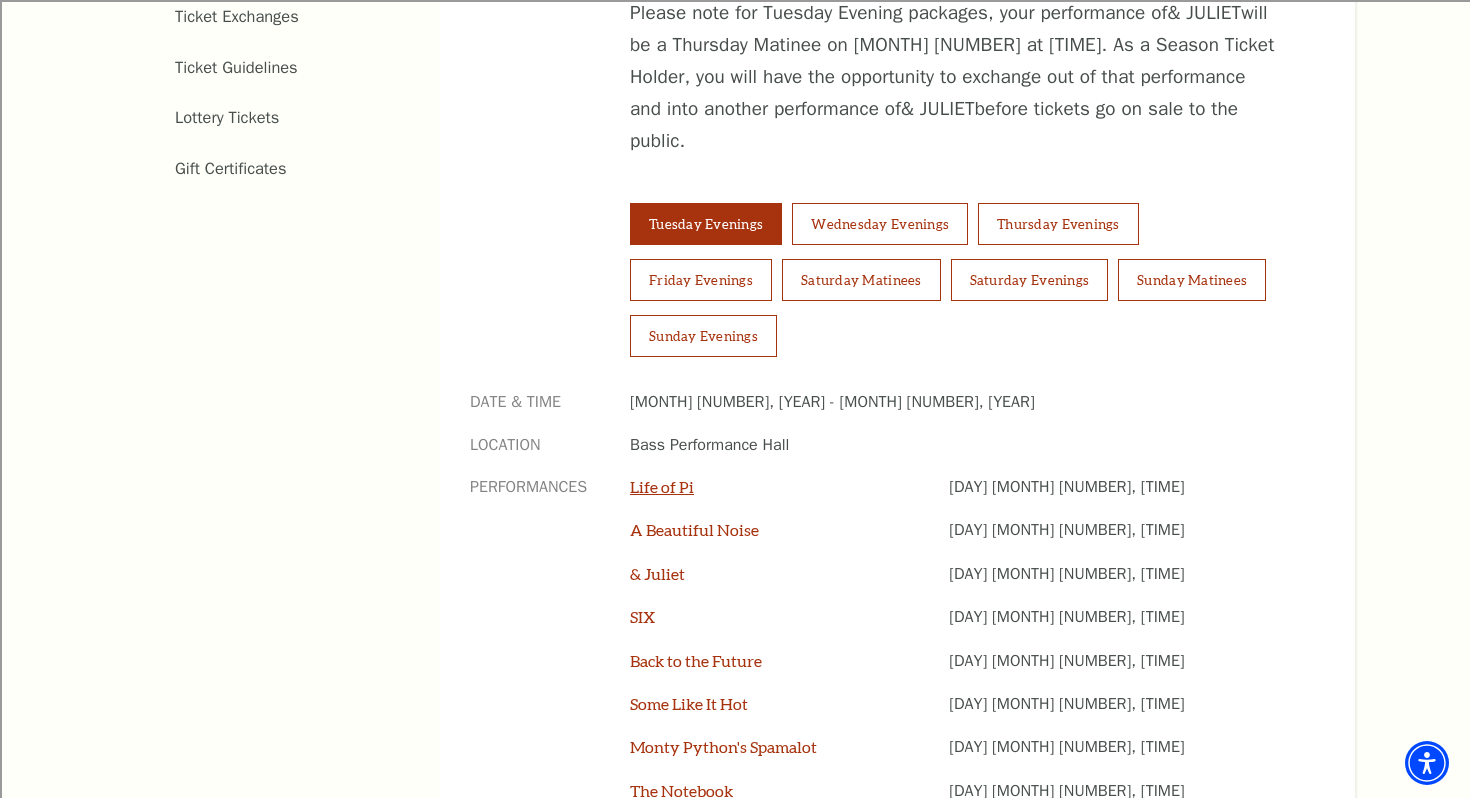 click on "Life of Pi" at bounding box center (662, 486) 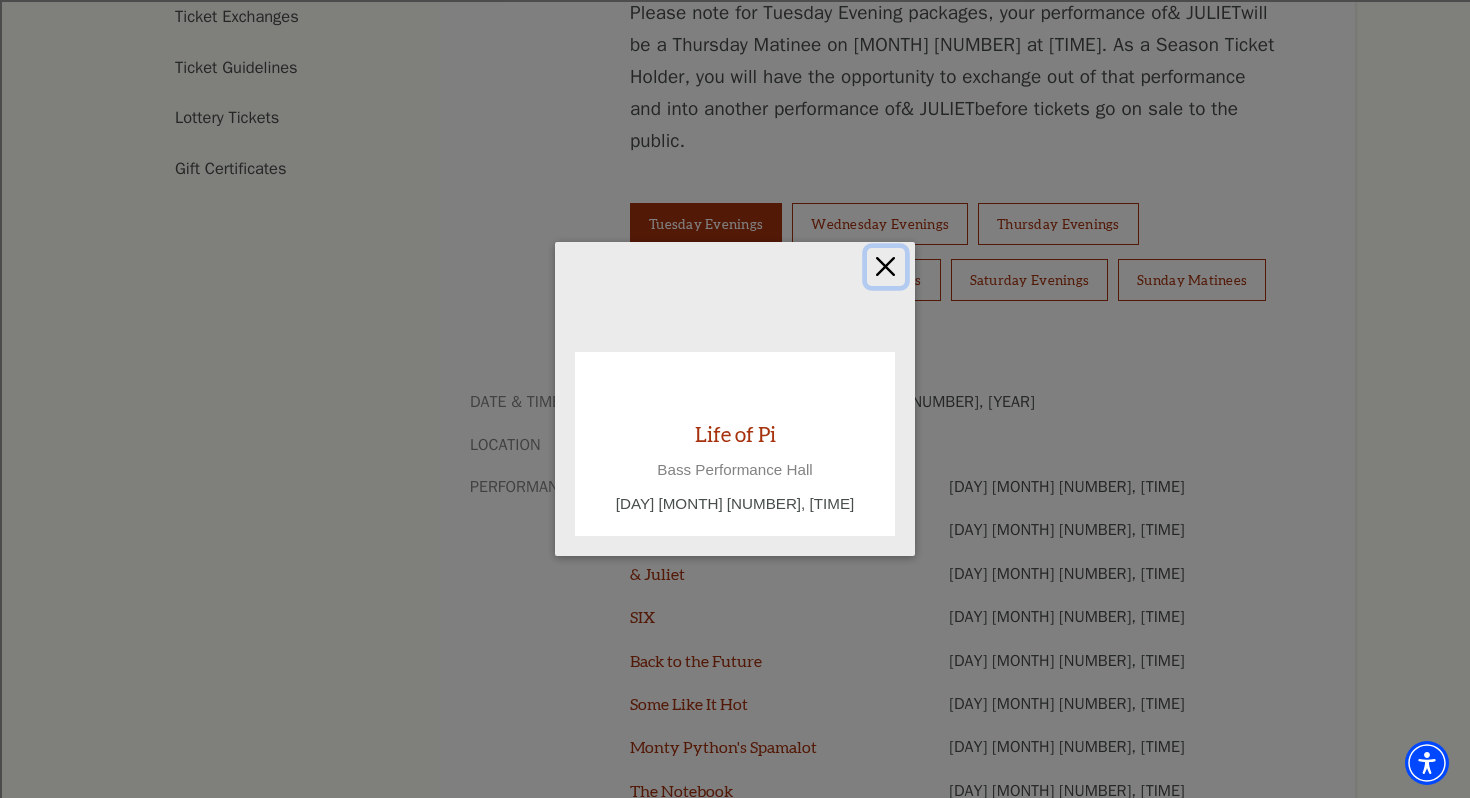 click at bounding box center [886, 267] 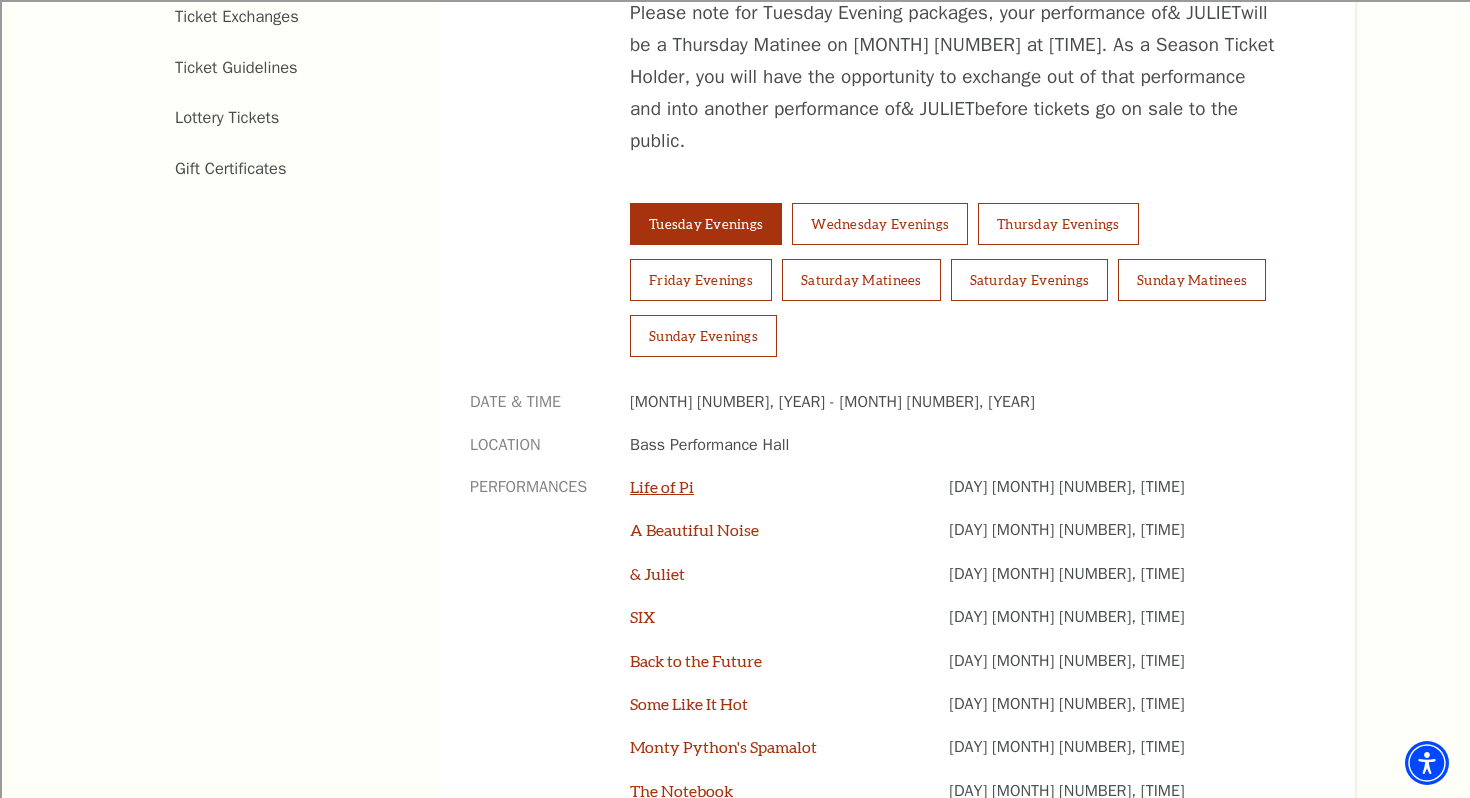 click on "Life of Pi" at bounding box center [662, 486] 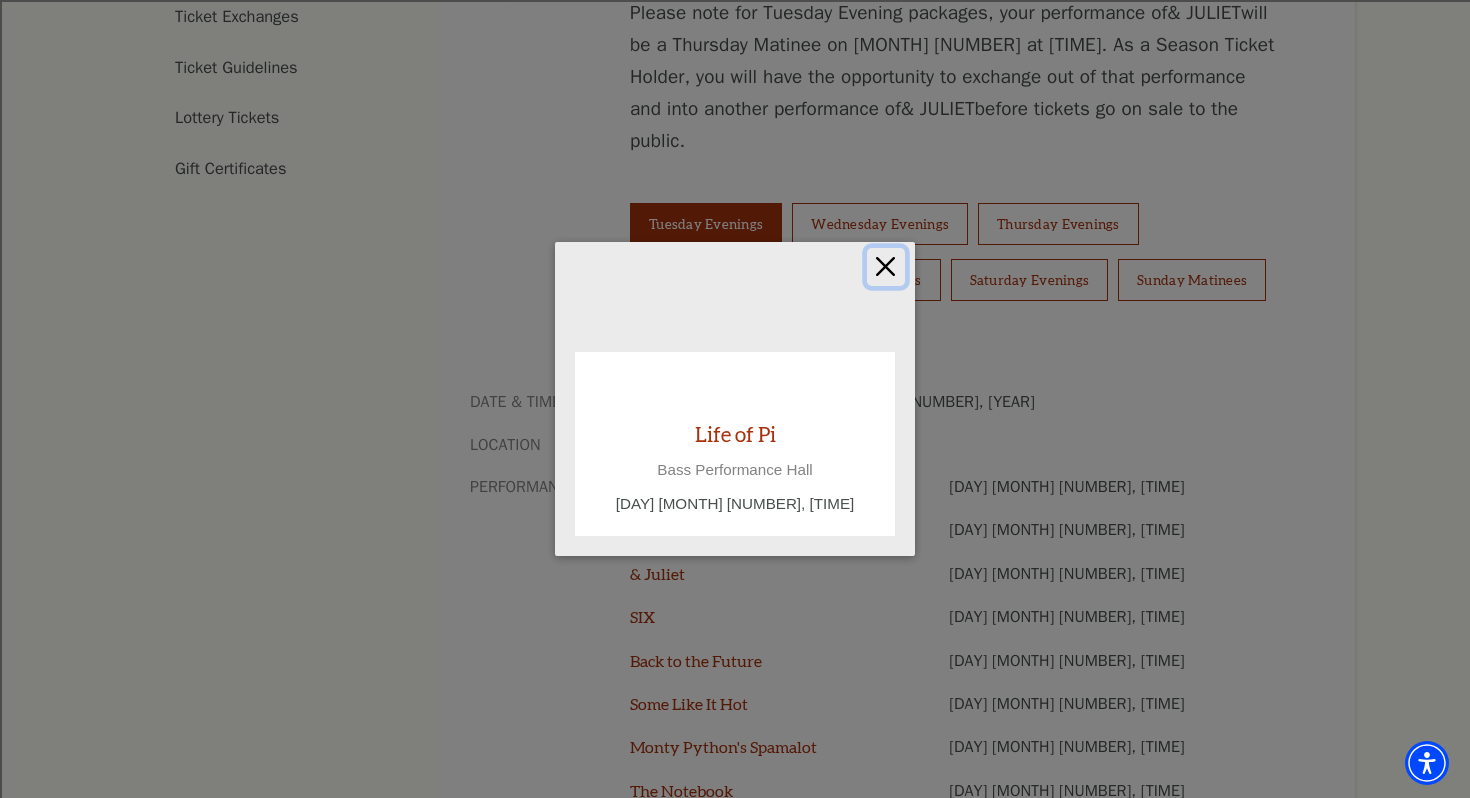 click at bounding box center [886, 267] 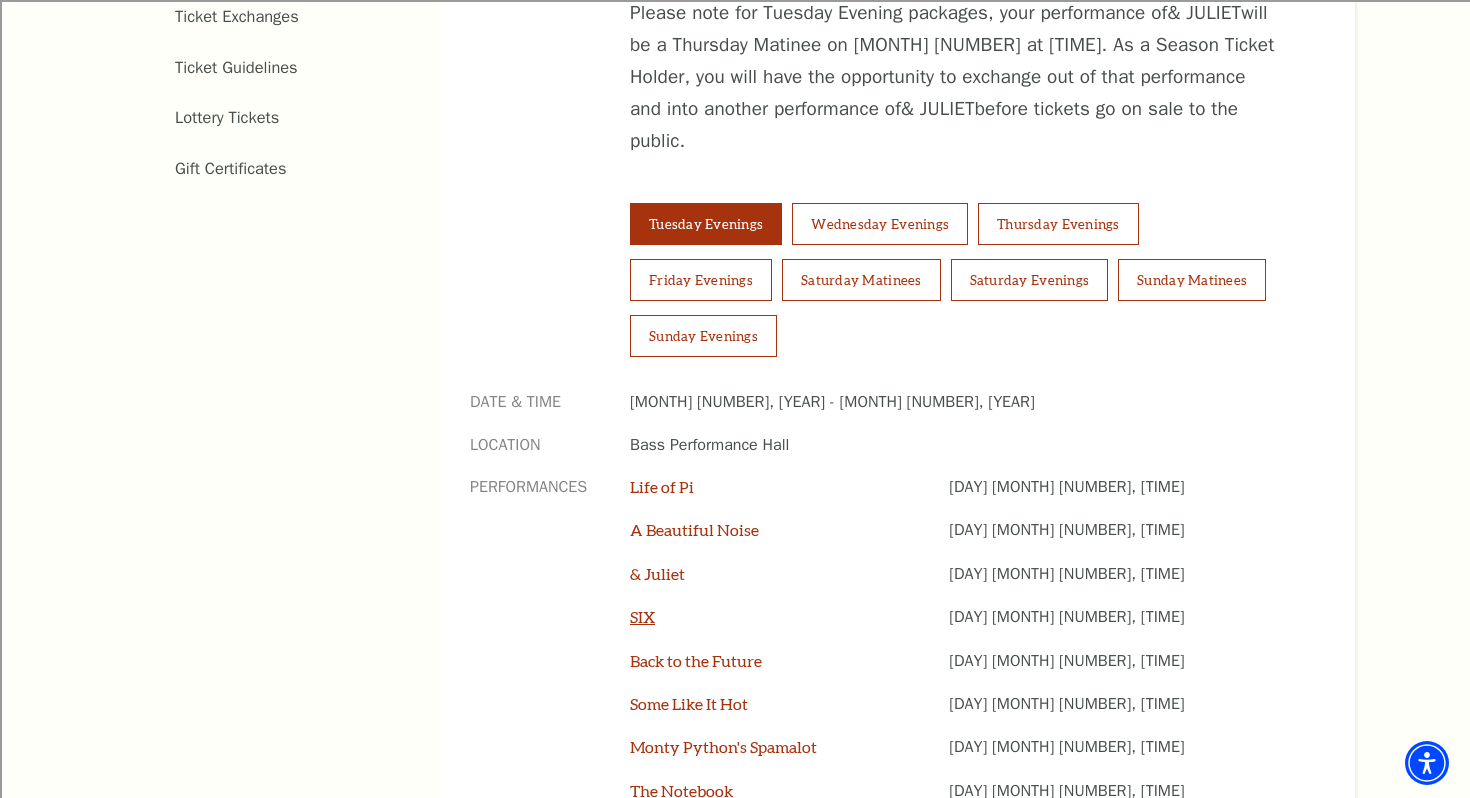 click on "SIX" at bounding box center [642, 616] 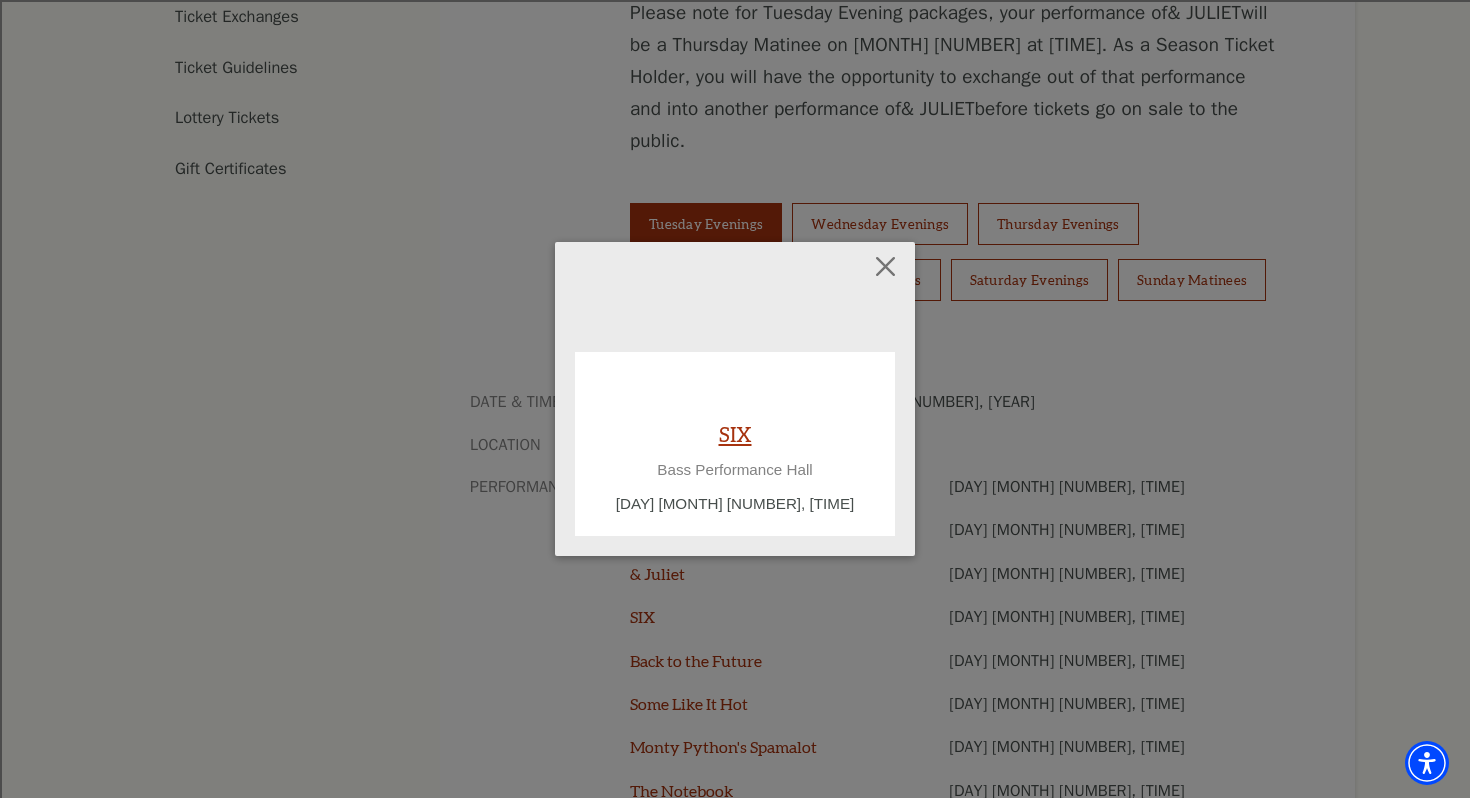 click on "SIX" at bounding box center (735, 433) 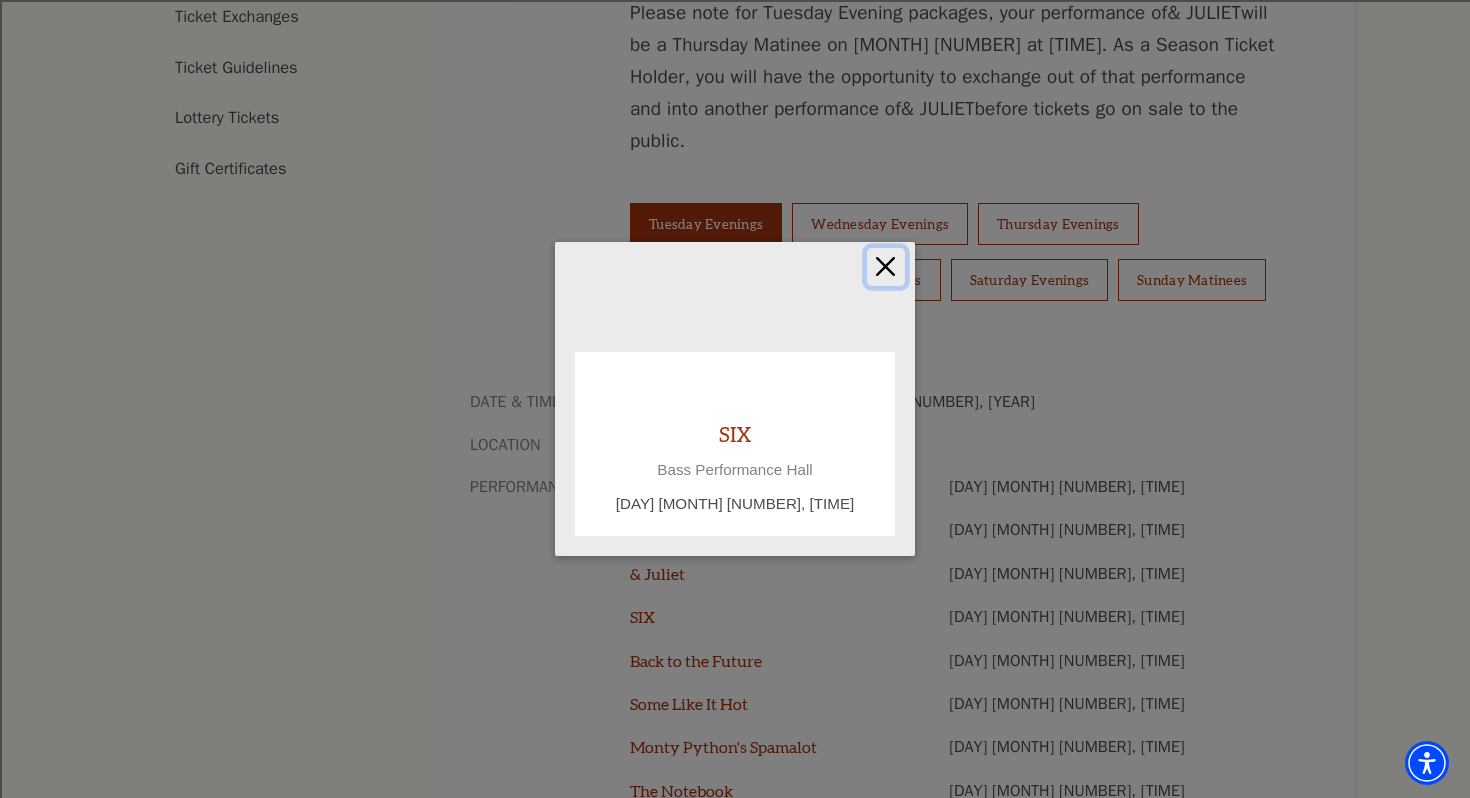 click at bounding box center (886, 267) 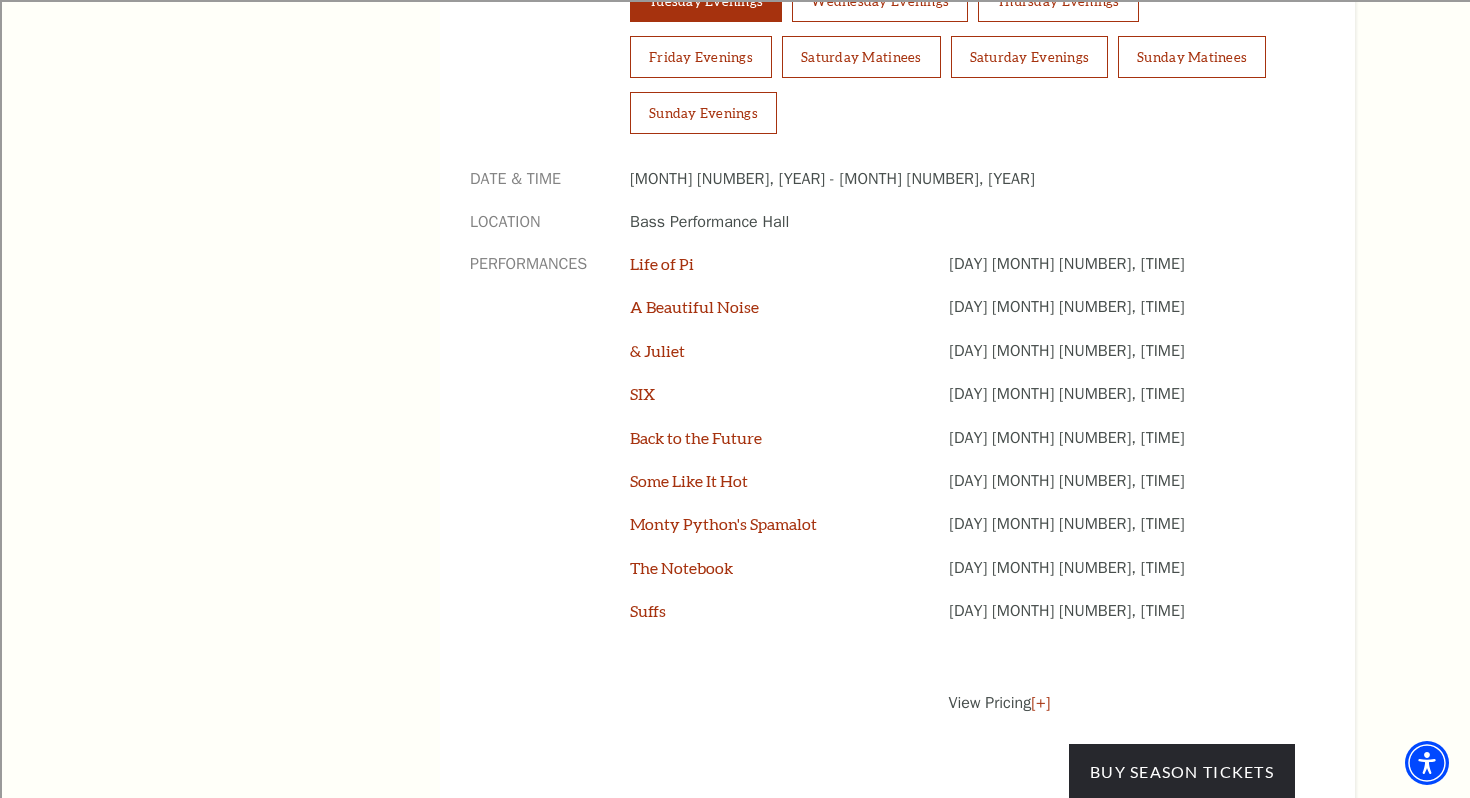 scroll, scrollTop: 1572, scrollLeft: 0, axis: vertical 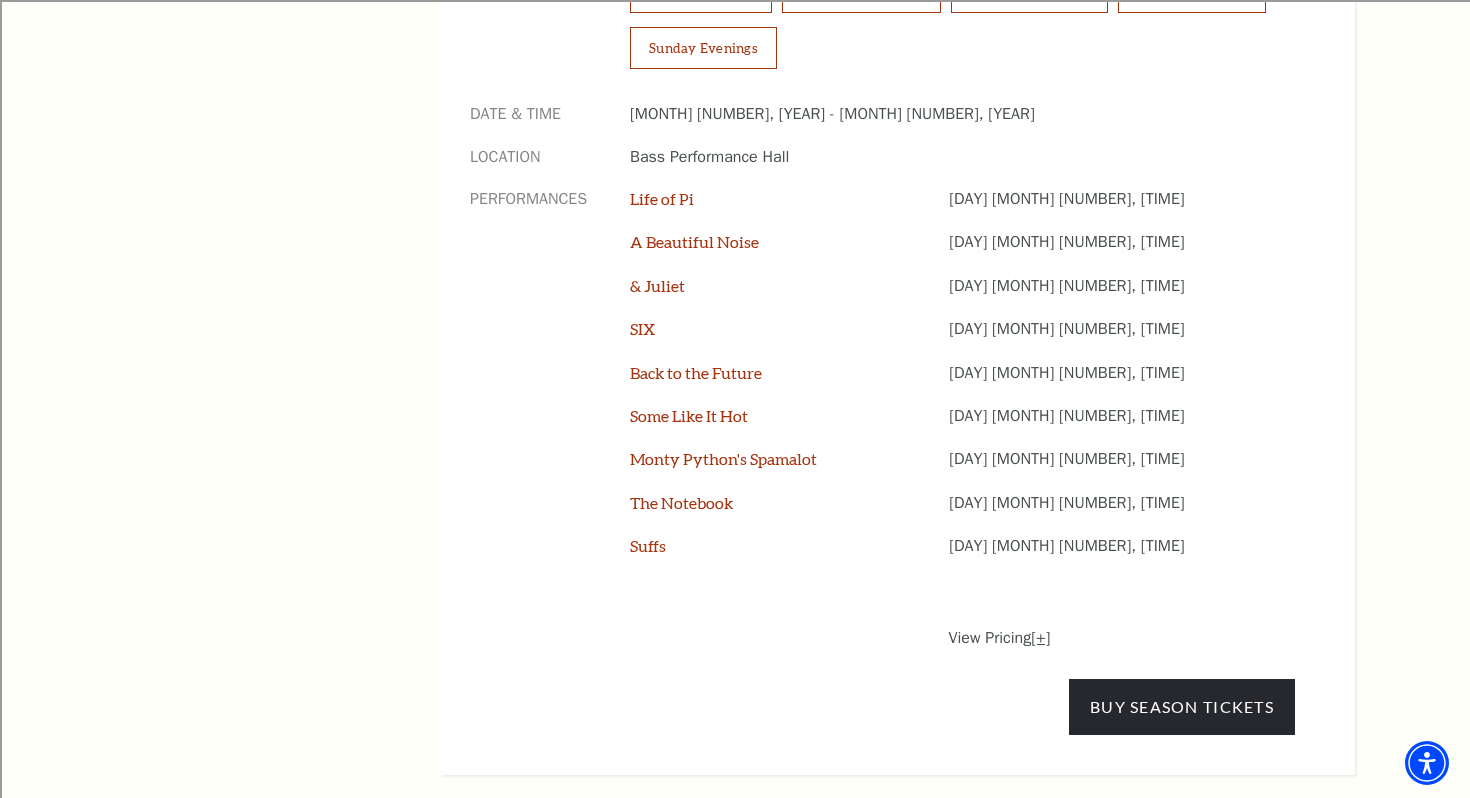 click on "[+]" at bounding box center (1040, 638) 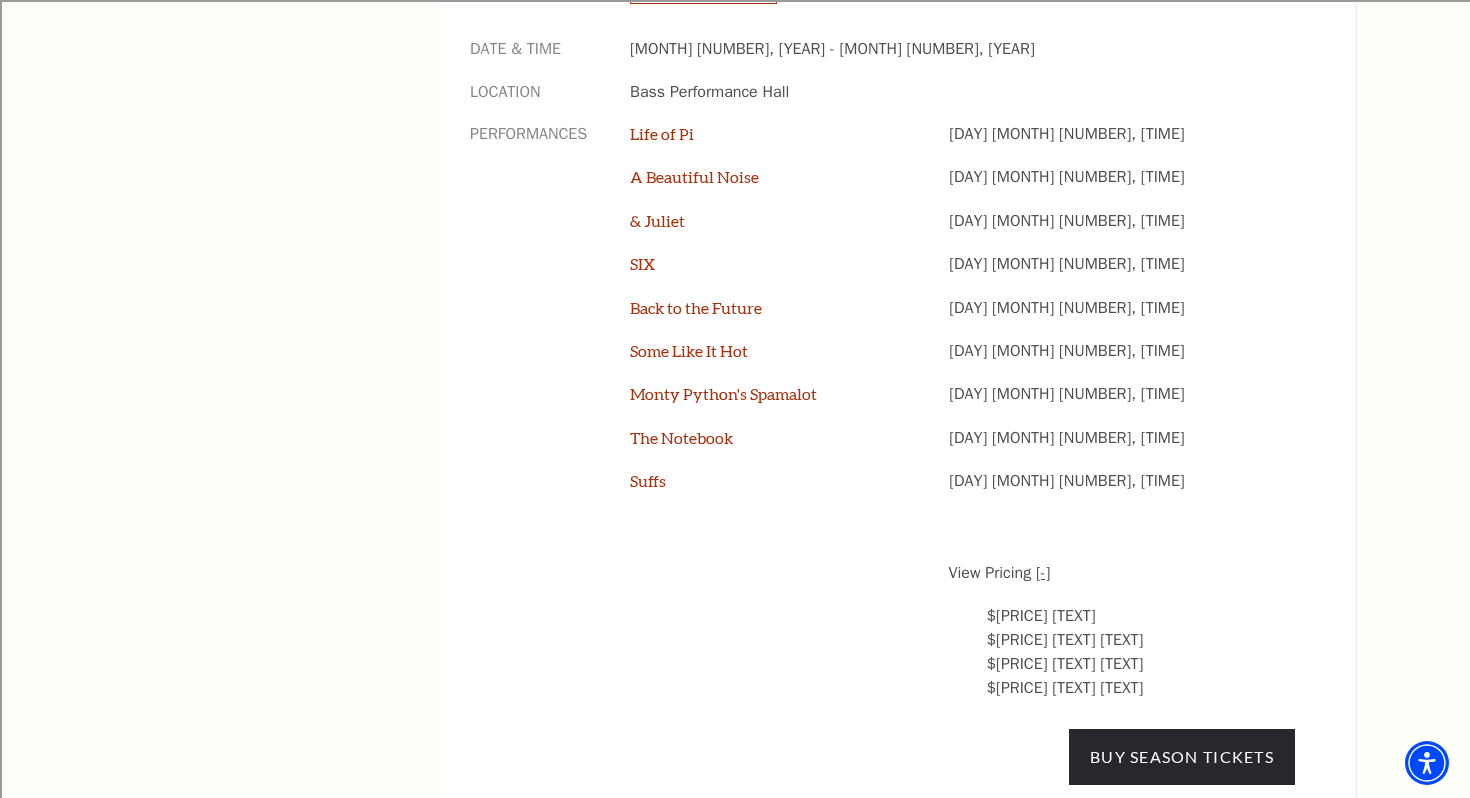 scroll, scrollTop: 1638, scrollLeft: 0, axis: vertical 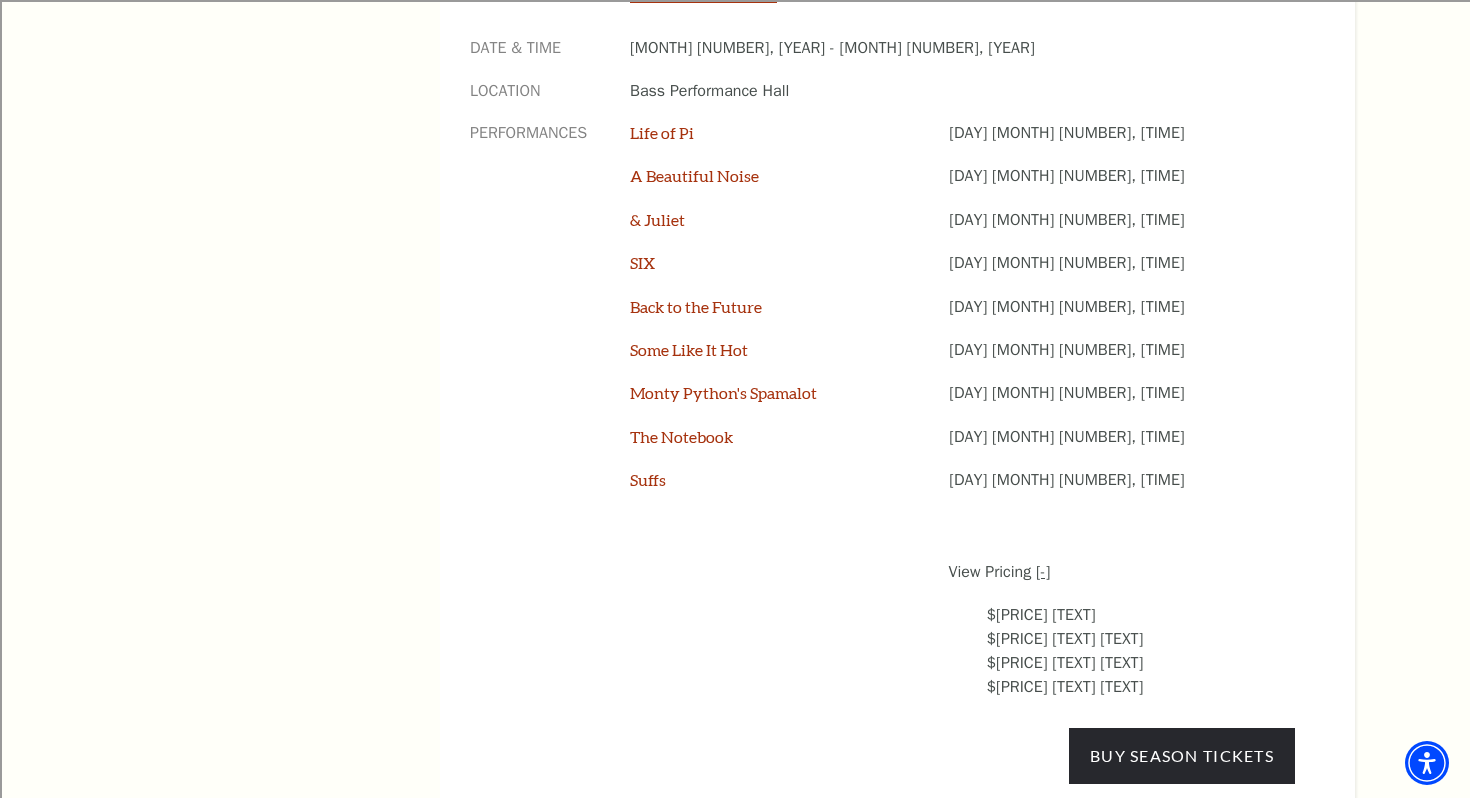 click on "[-]" at bounding box center (1043, 572) 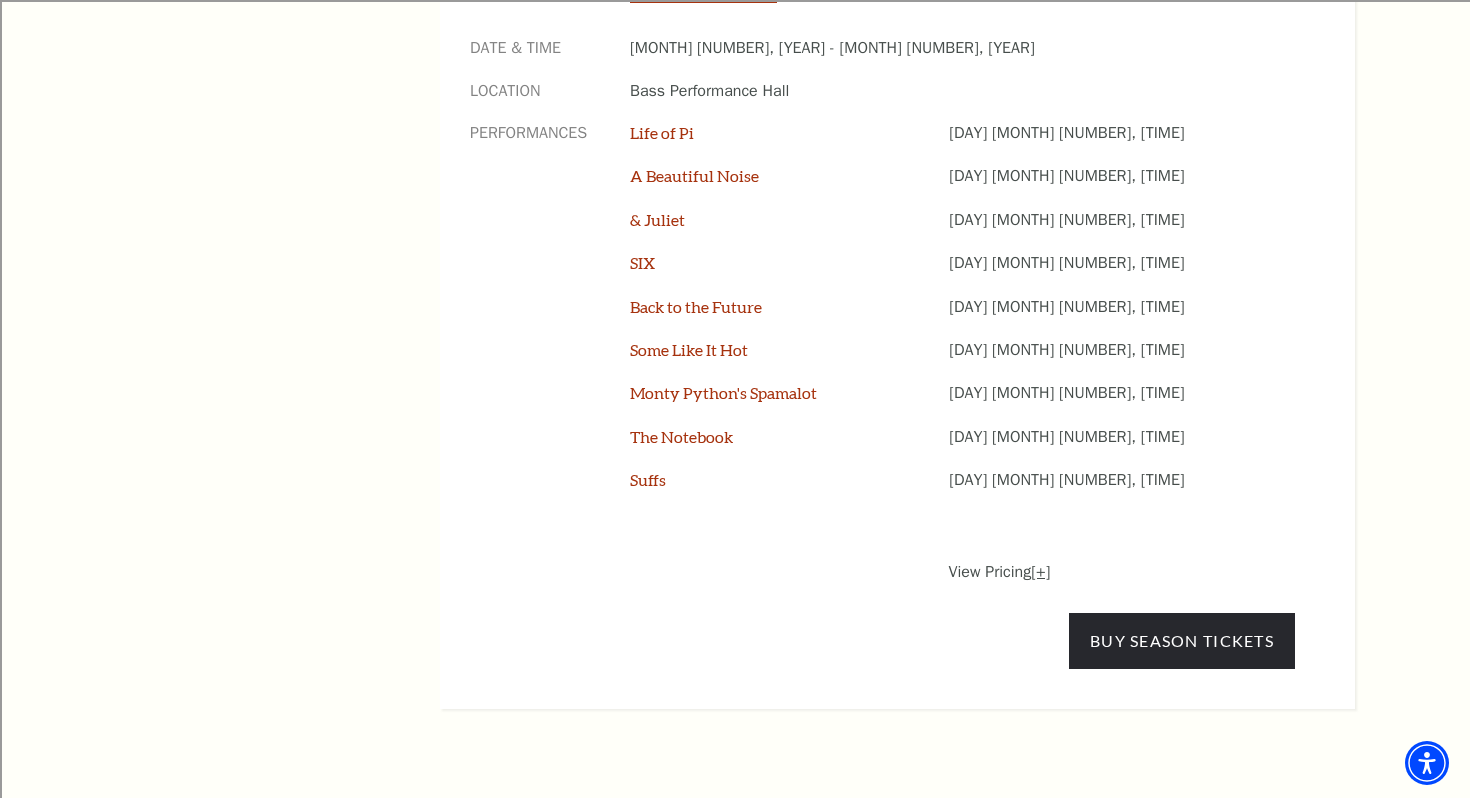 click on "[+]" at bounding box center [1040, 572] 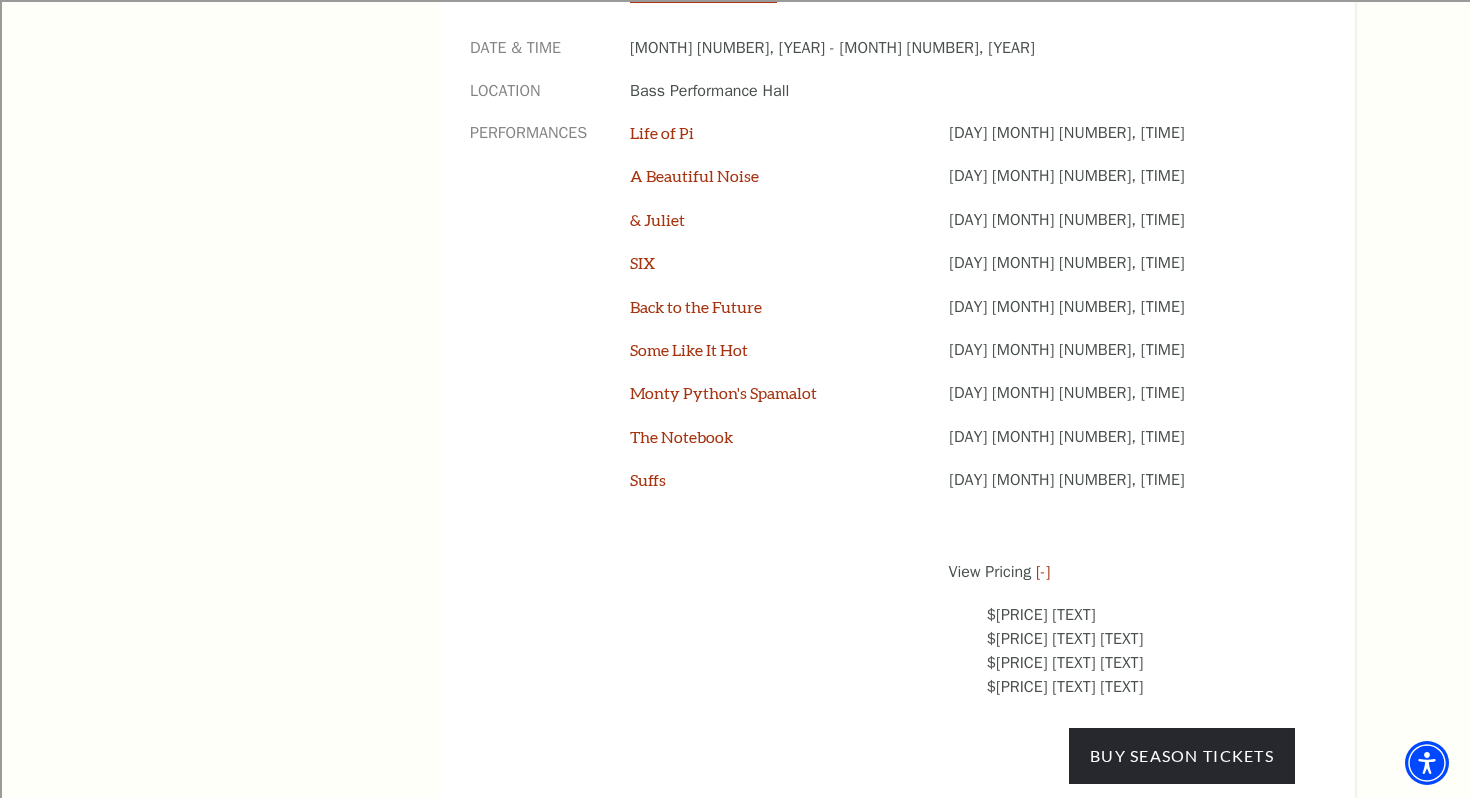 click on "$567.84 Price Level B" at bounding box center (1141, 663) 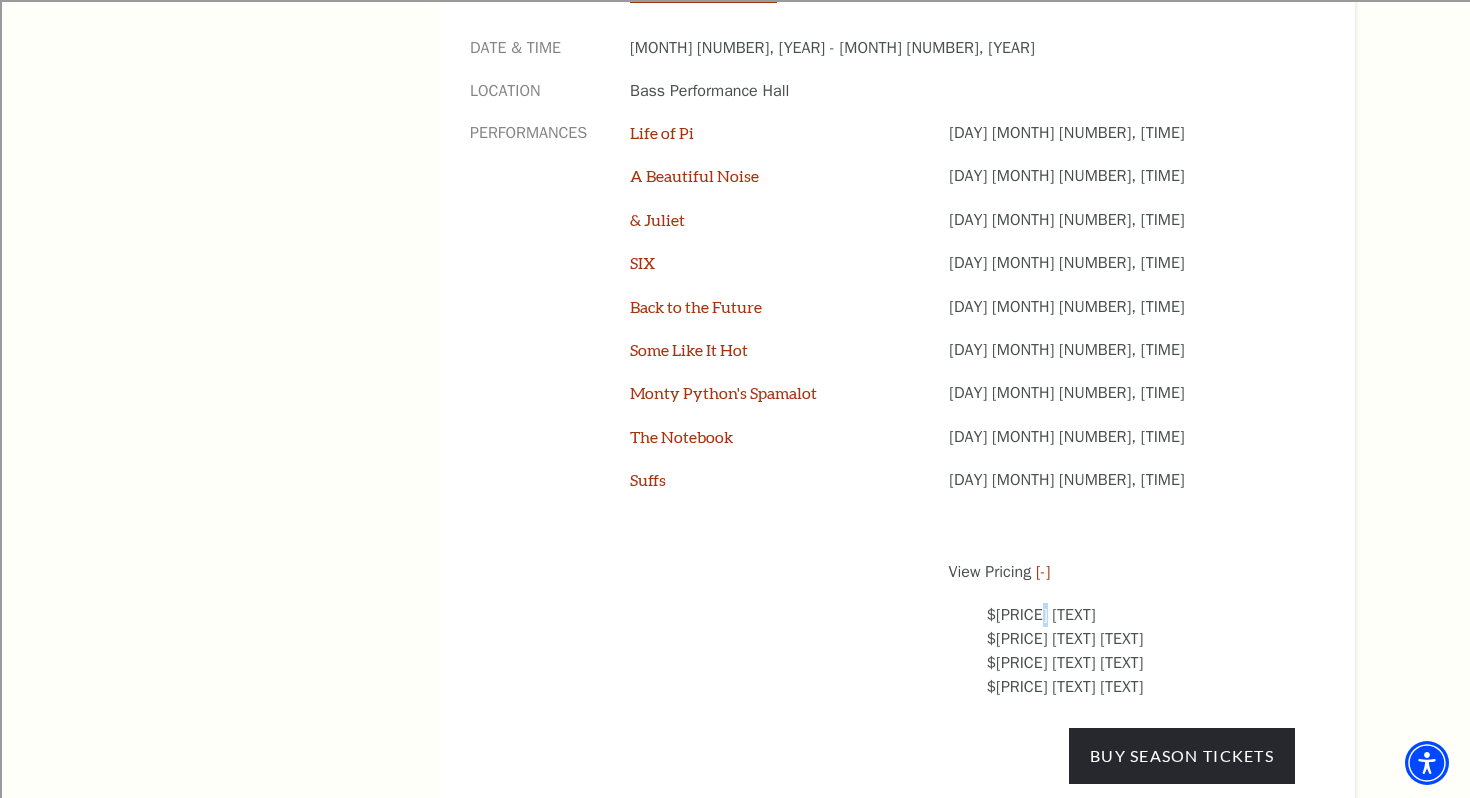 click on "$819.74 Premium" at bounding box center [1141, 615] 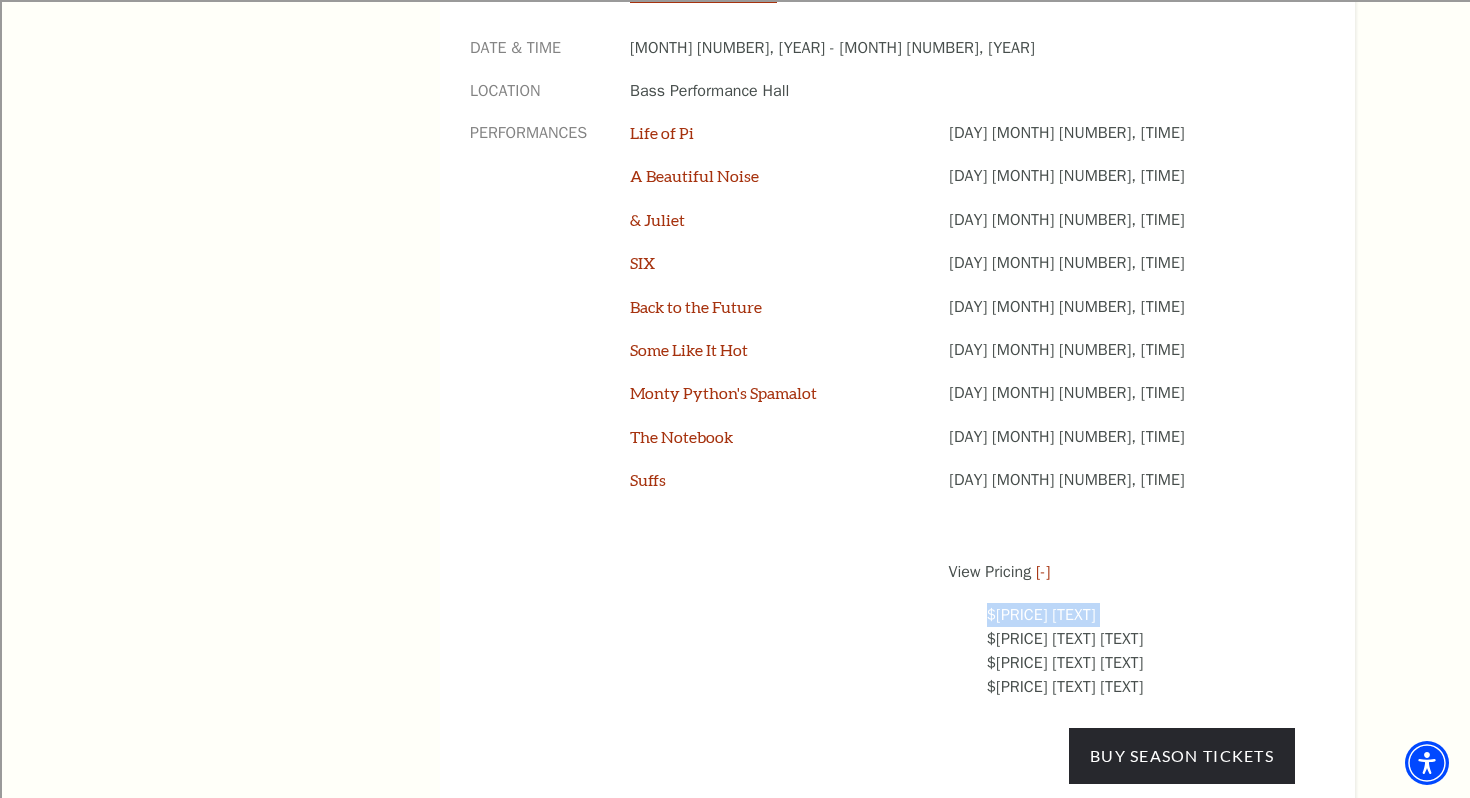 click on "$819.74 Premium" at bounding box center [1141, 615] 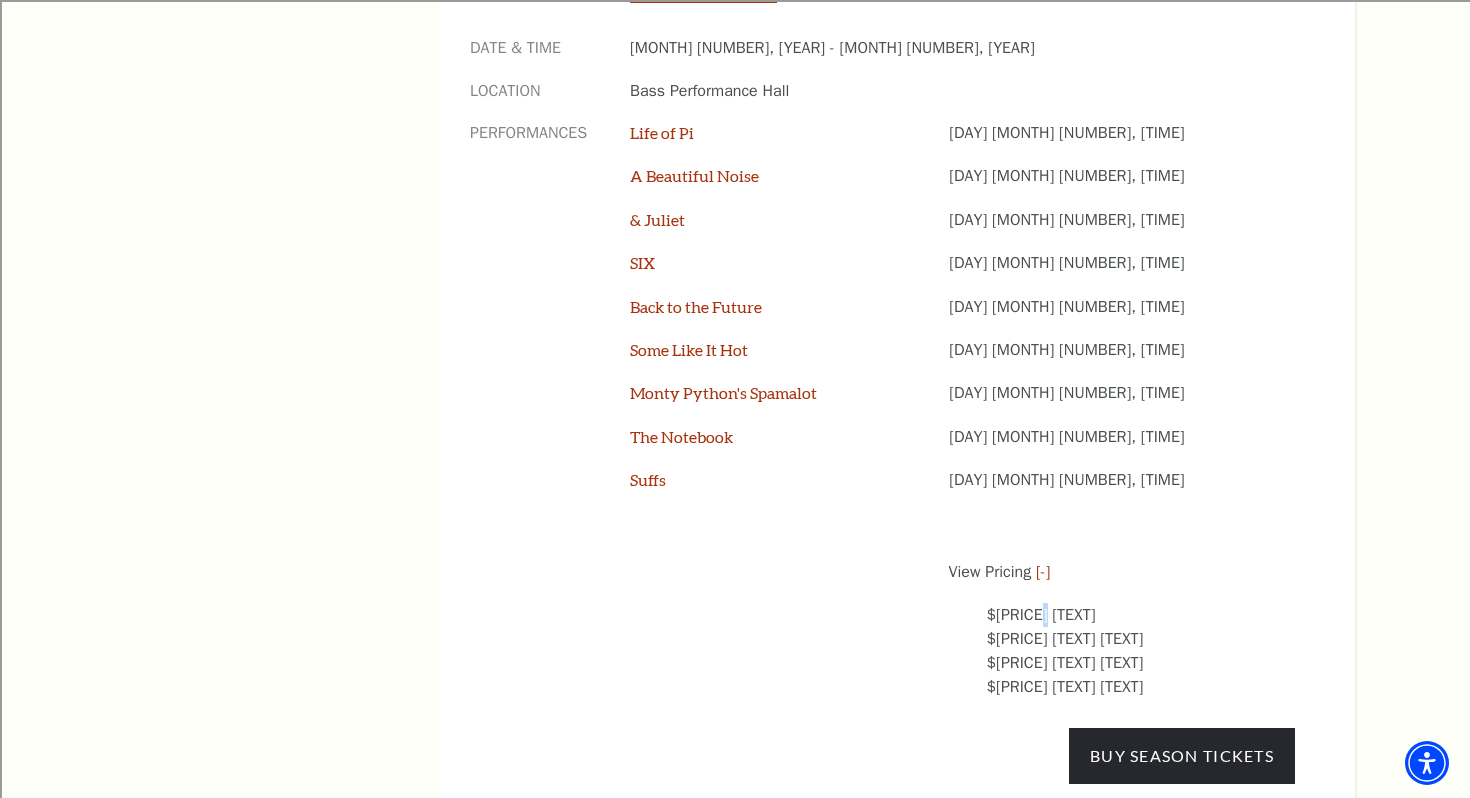 click on "$819.74 Premium" at bounding box center (1141, 615) 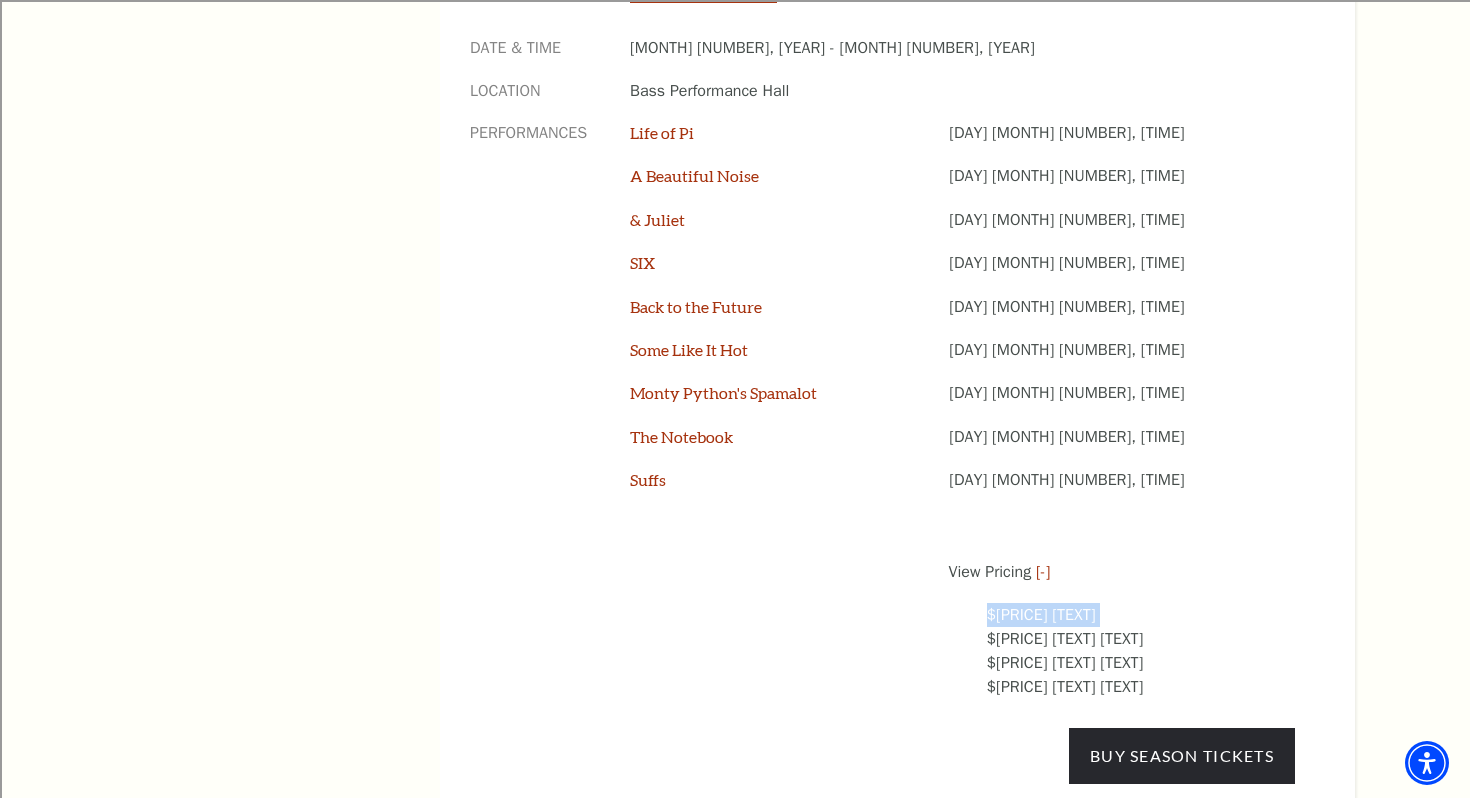 click on "$819.74 Premium" at bounding box center [1141, 615] 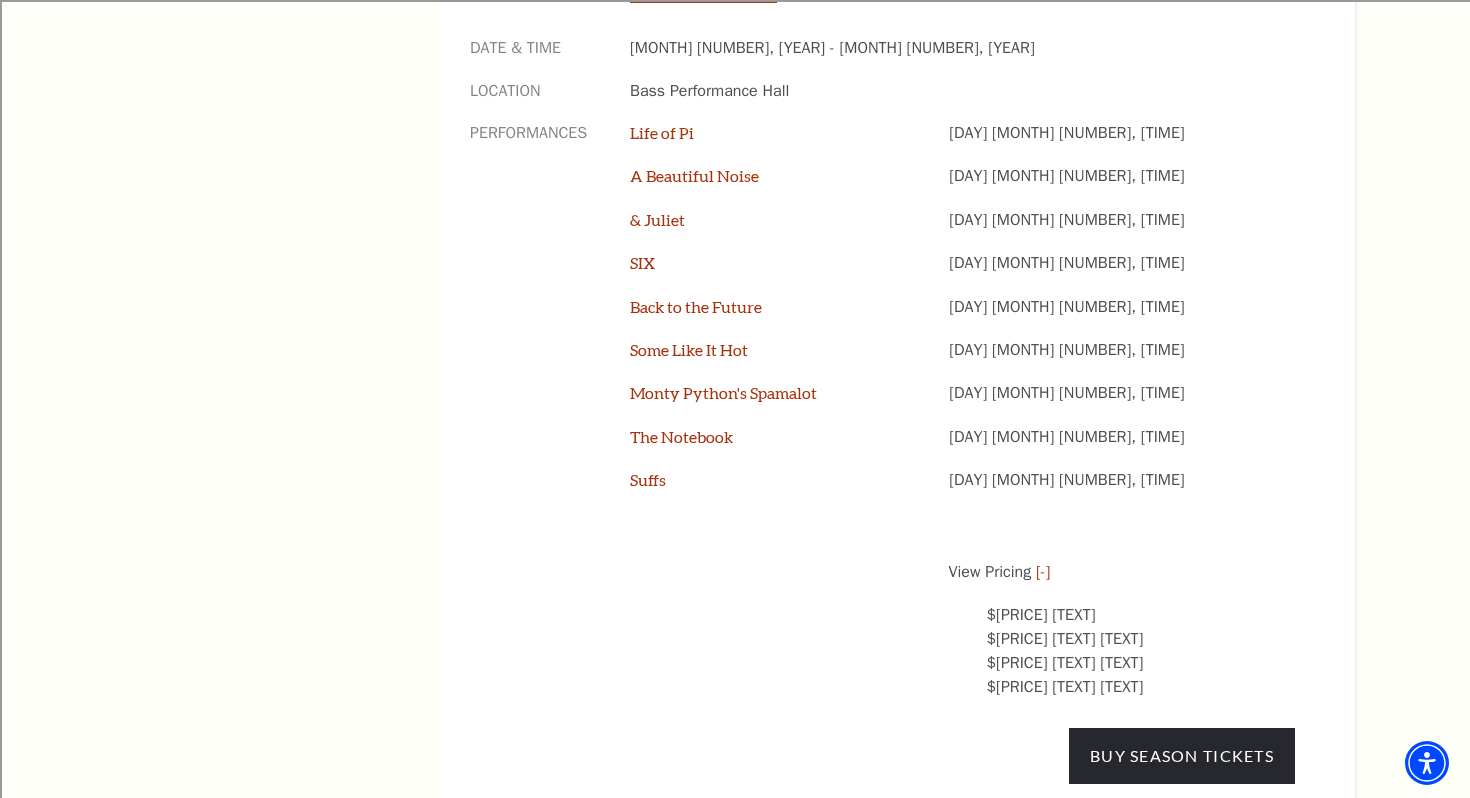 click on "$819.74 Premium" at bounding box center (1141, 615) 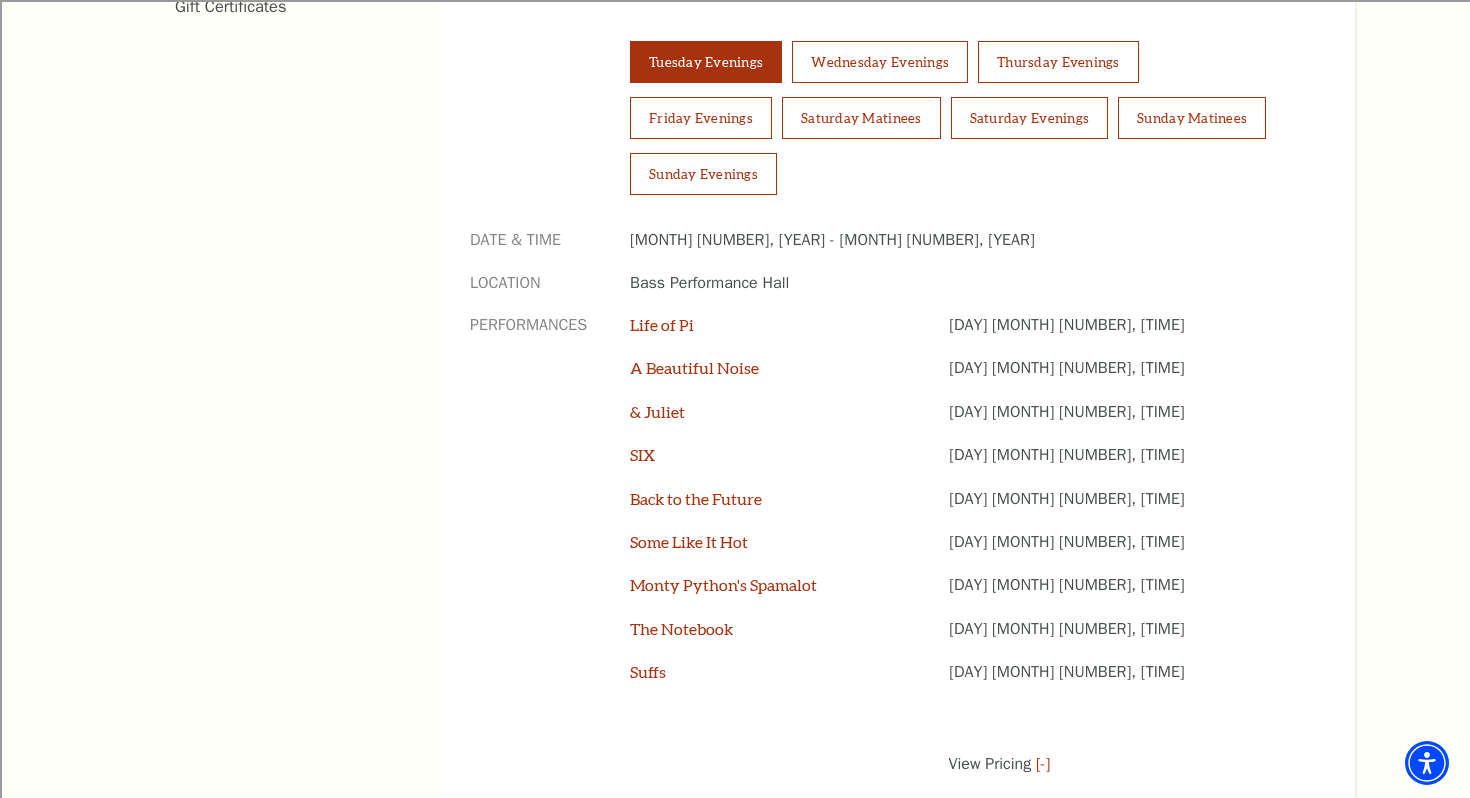 scroll, scrollTop: 1441, scrollLeft: 0, axis: vertical 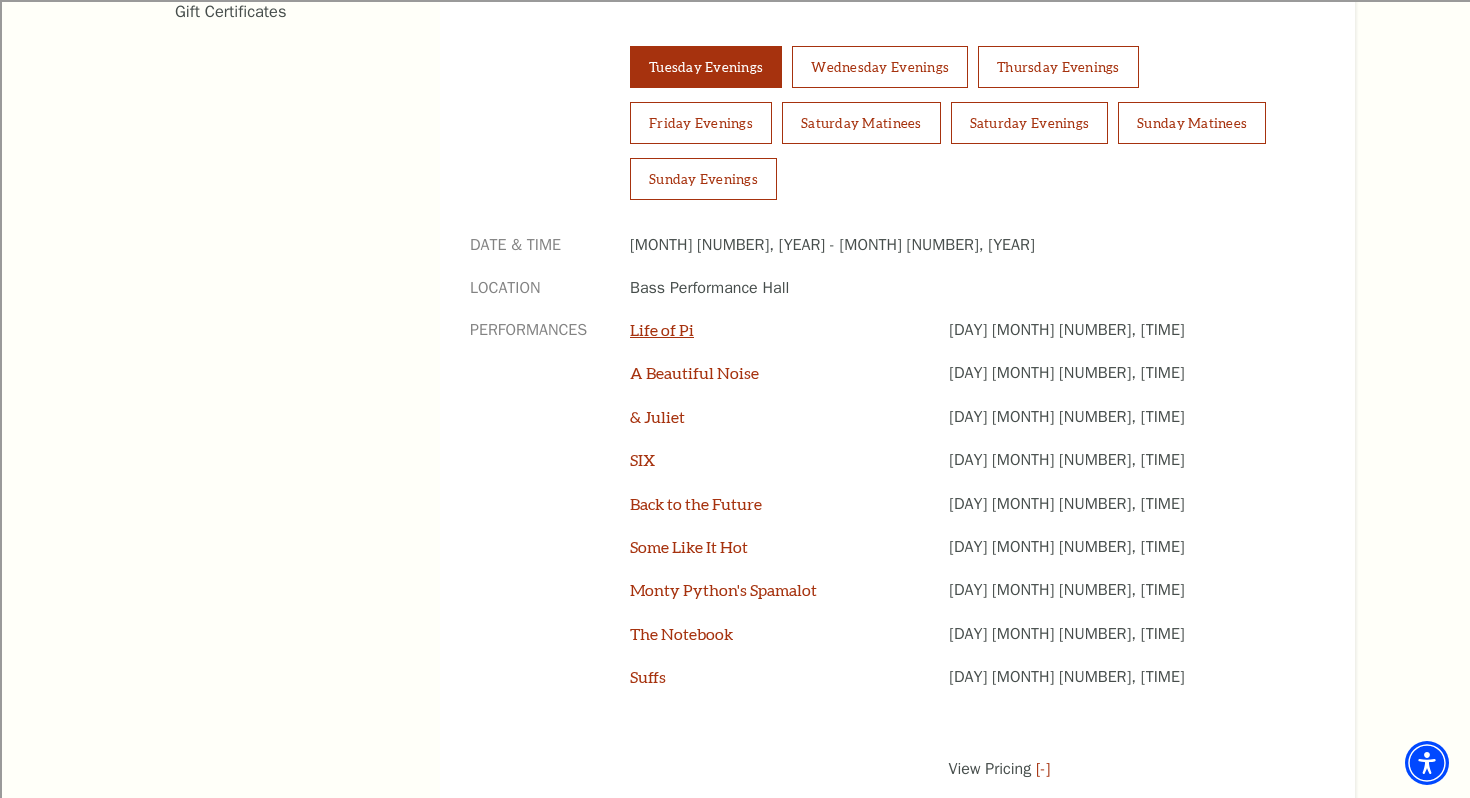 click on "Life of Pi" at bounding box center (662, 329) 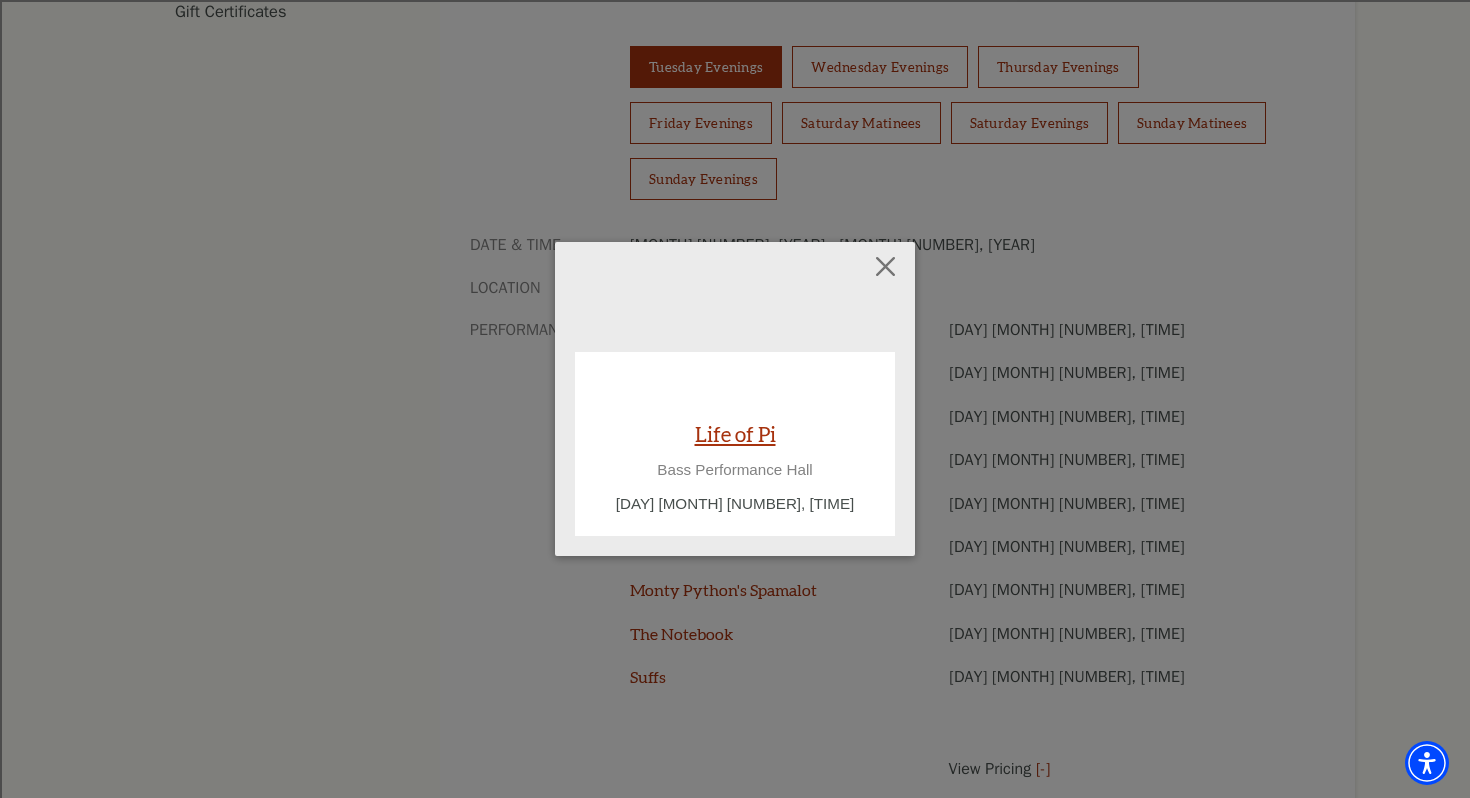click on "Life of Pi" at bounding box center [735, 433] 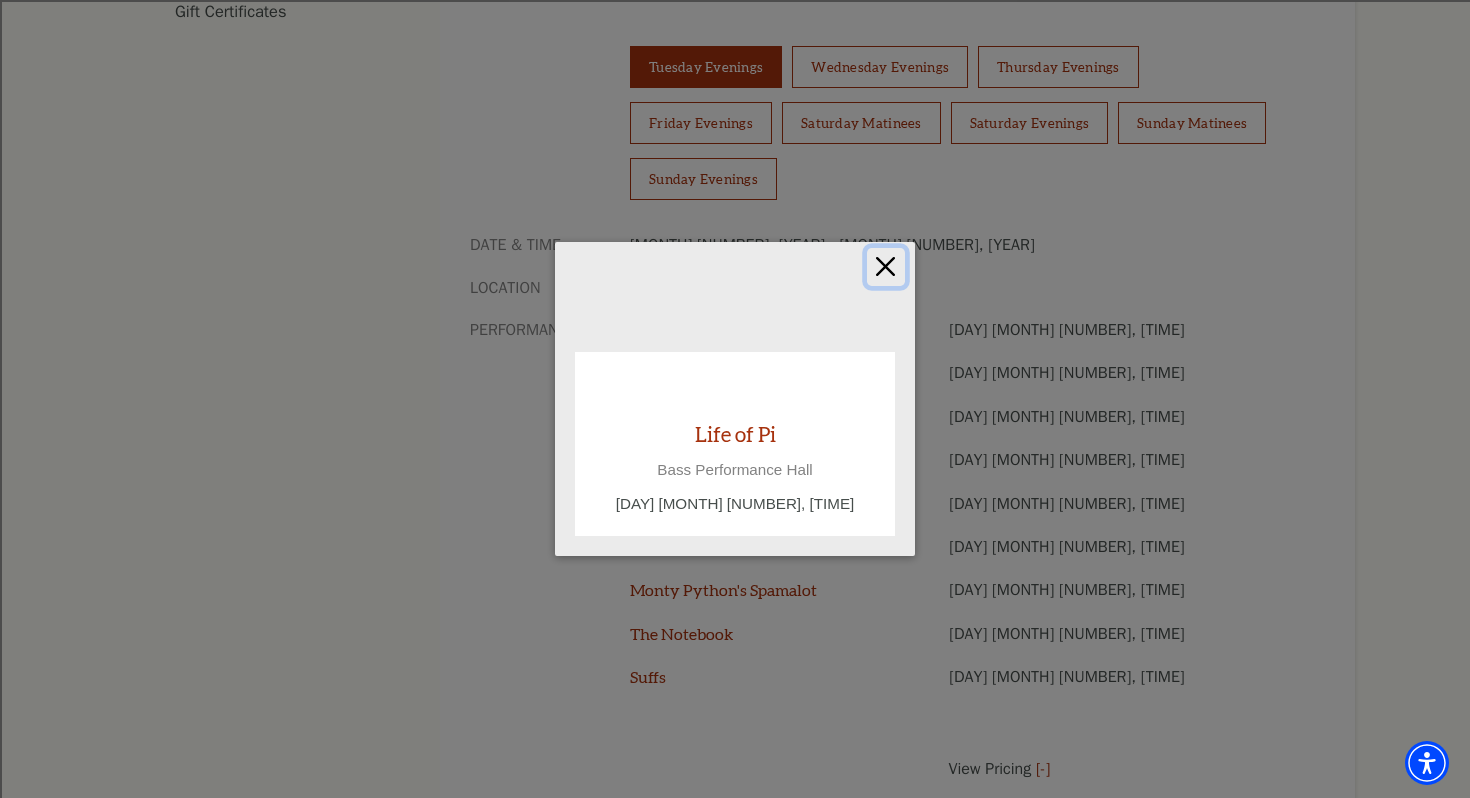 click at bounding box center (886, 267) 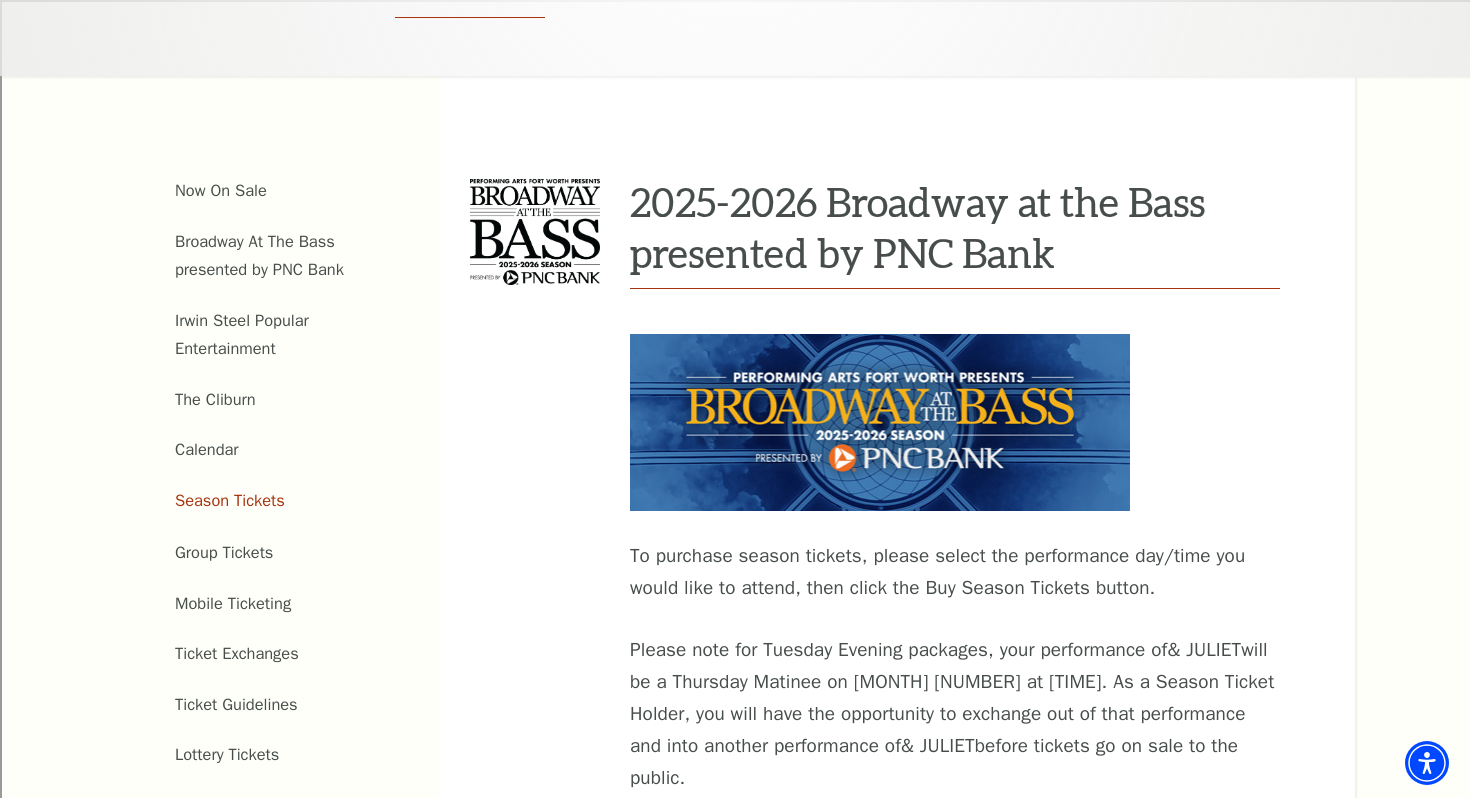 scroll, scrollTop: 627, scrollLeft: 0, axis: vertical 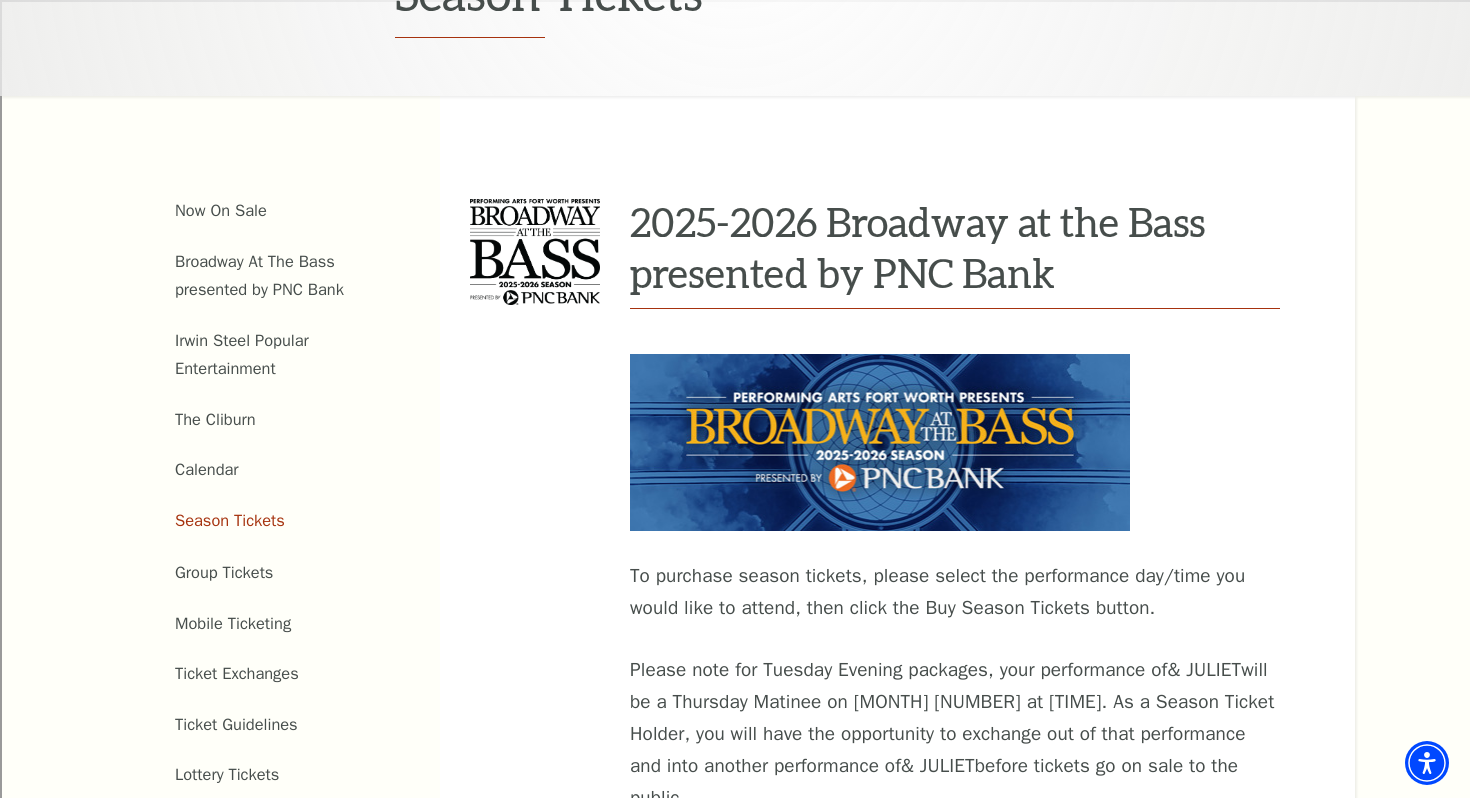 click on "2025-2026 Broadway at the Bass presented by PNC Bank" at bounding box center (962, 247) 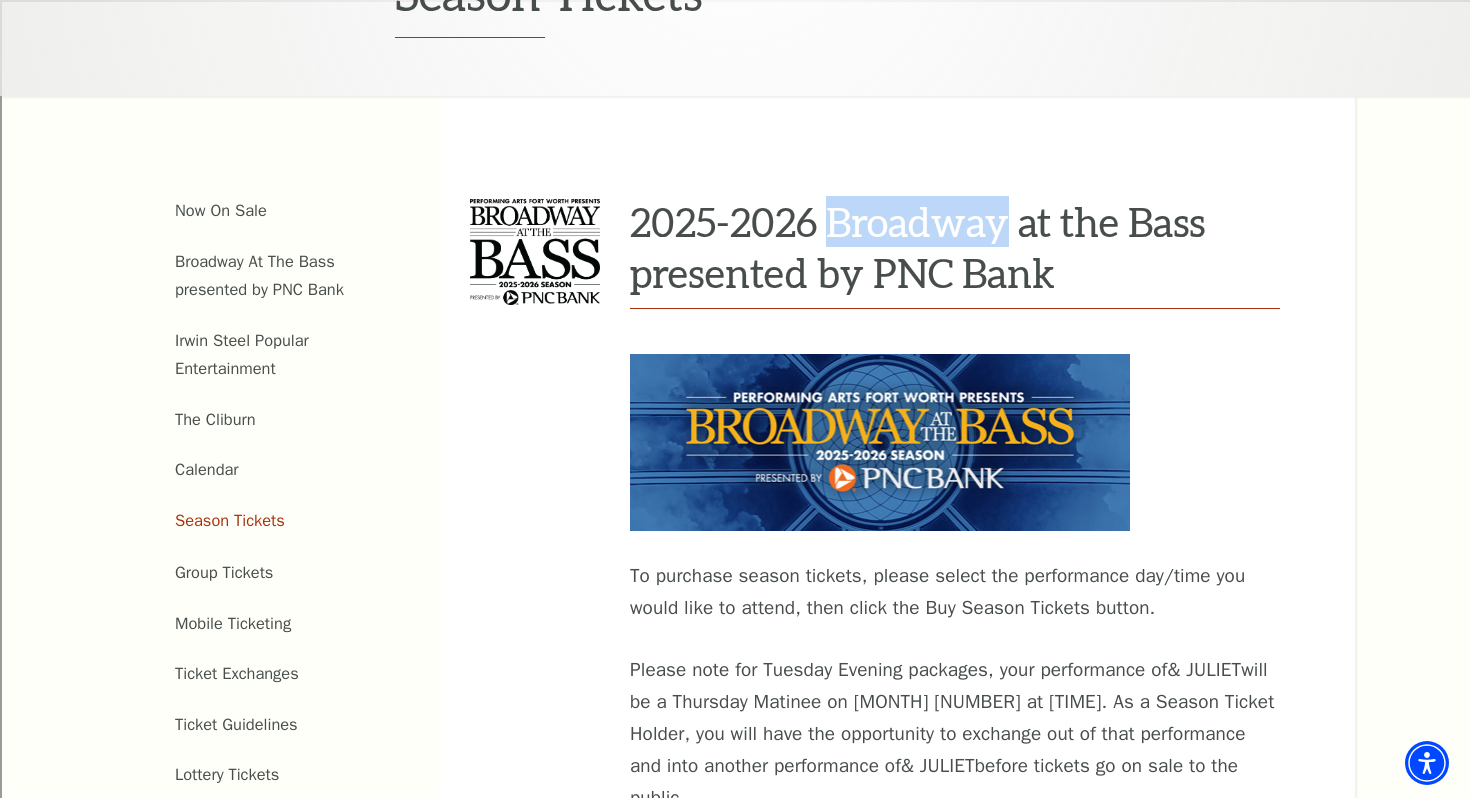 click on "2025-2026 Broadway at the Bass presented by PNC Bank" at bounding box center [962, 247] 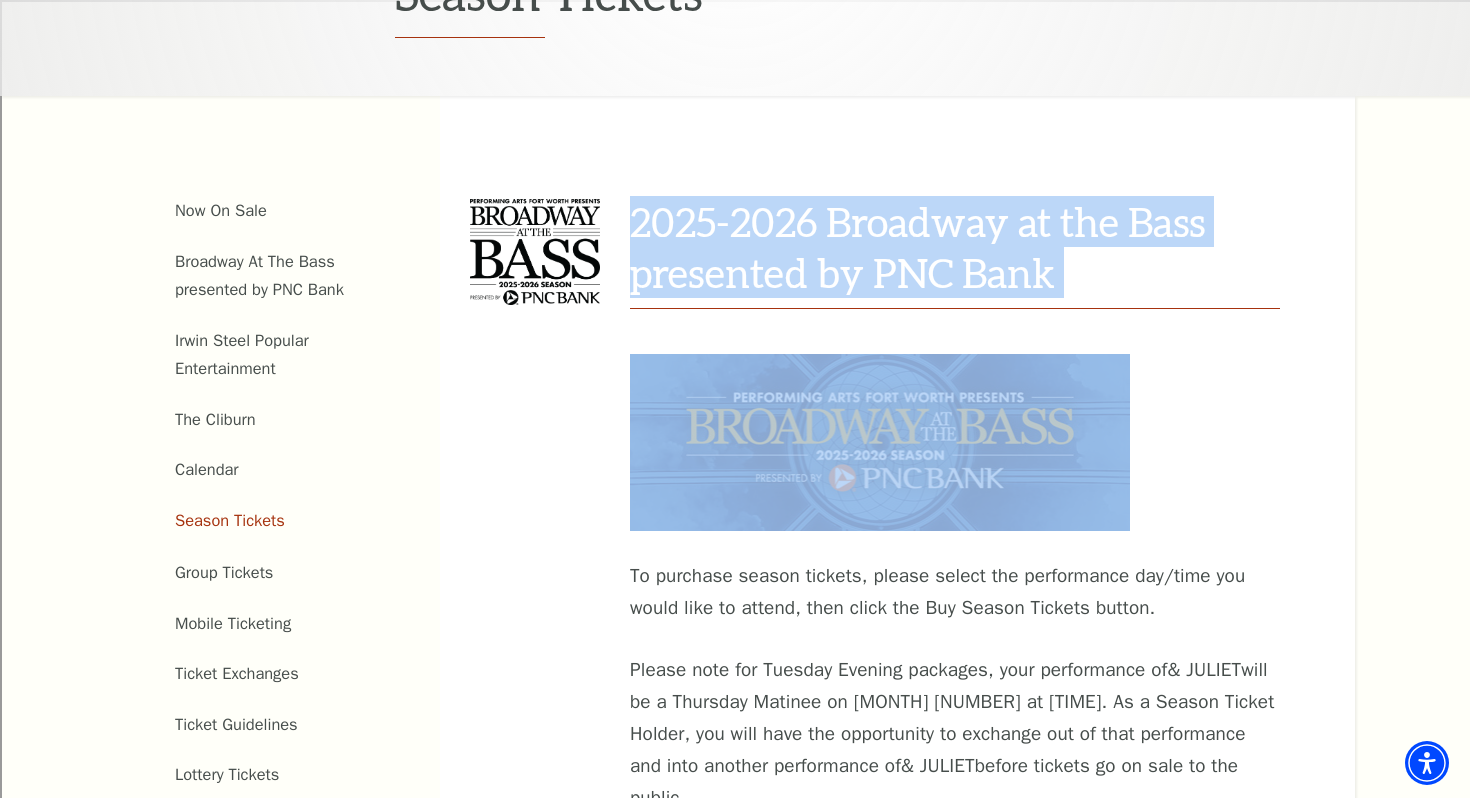 click on "2025-2026 Broadway at the Bass presented by PNC Bank" at bounding box center (962, 247) 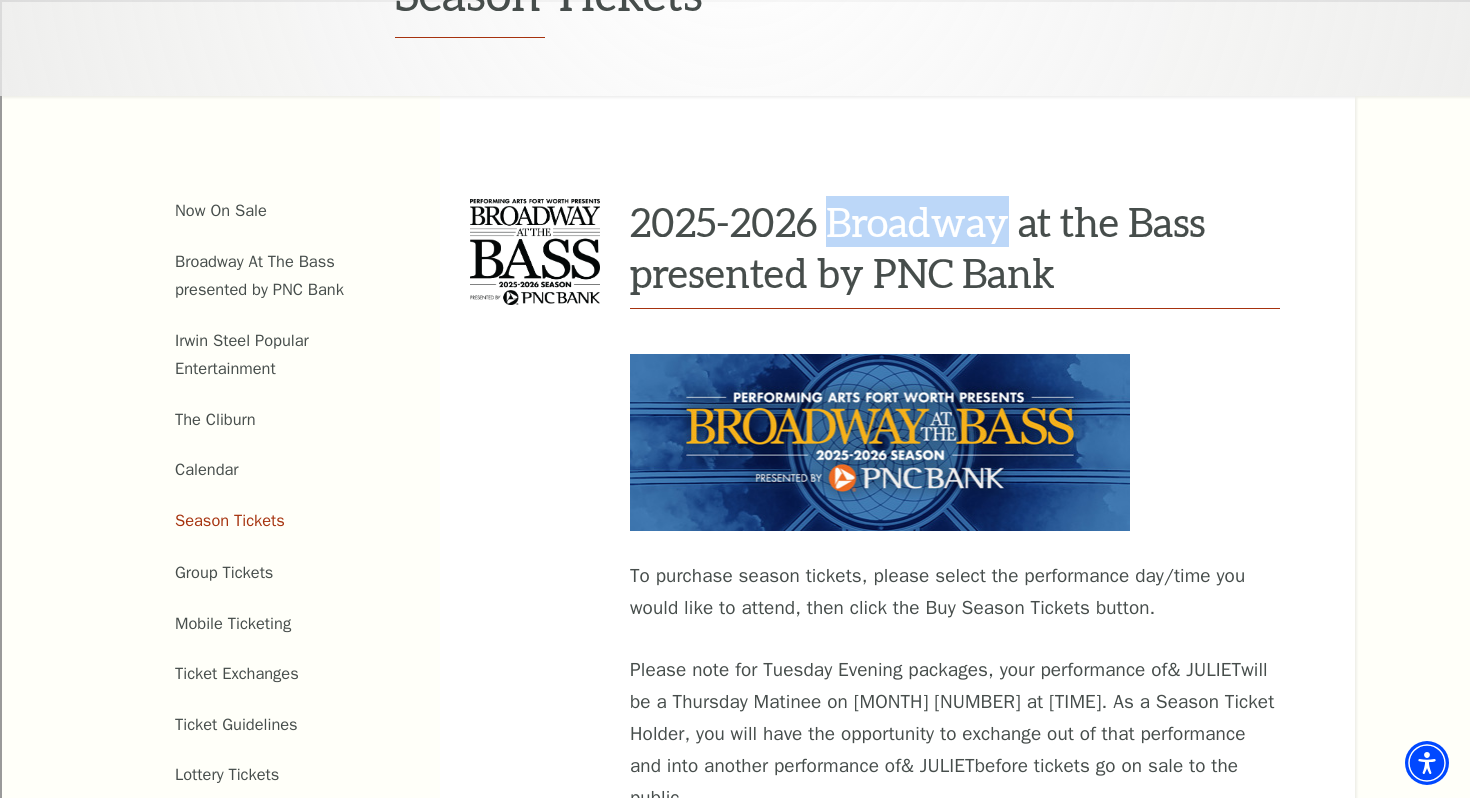 click on "2025-2026 Broadway at the Bass presented by PNC Bank" at bounding box center (962, 247) 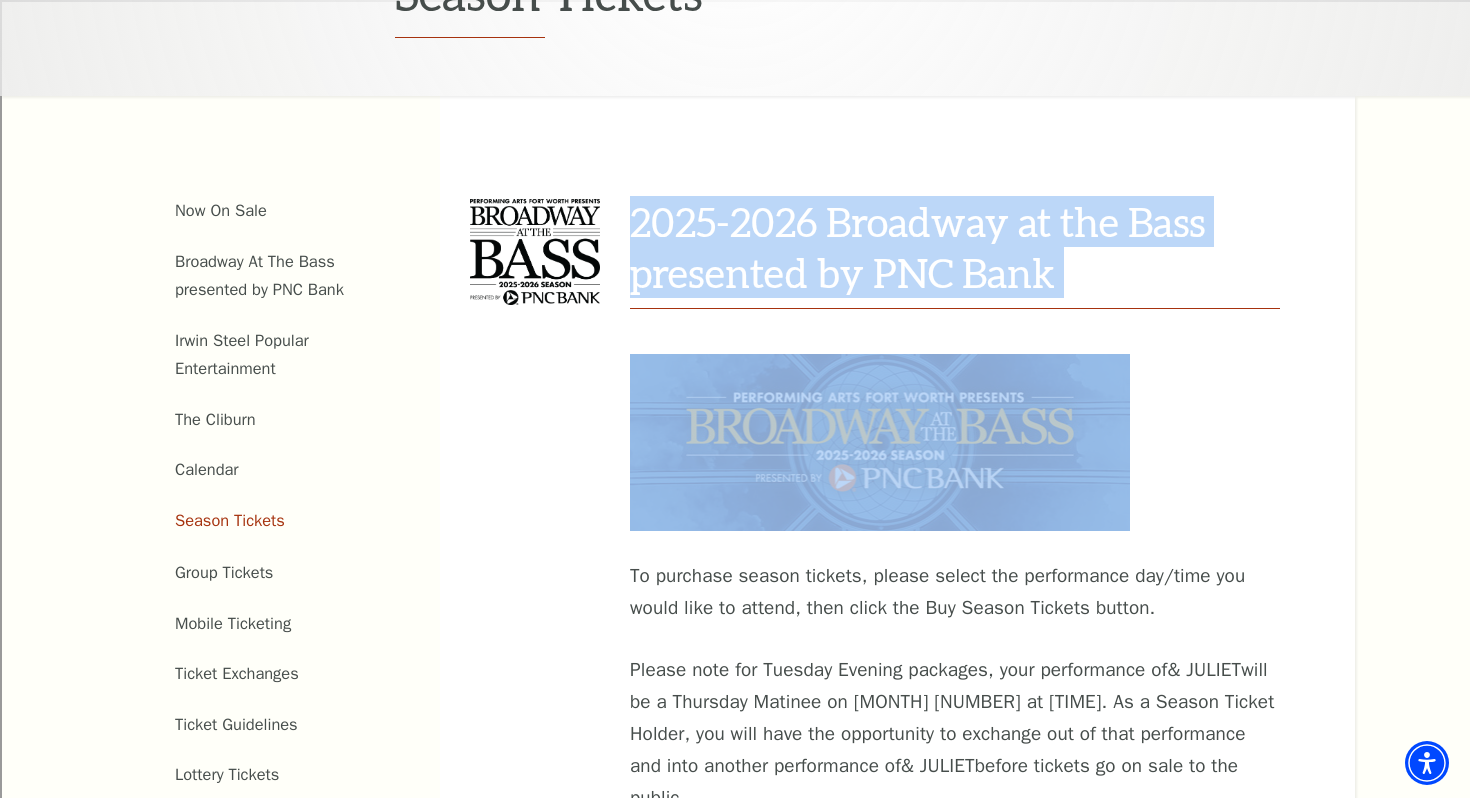 click on "2025-2026 Broadway at the Bass presented by PNC Bank" at bounding box center (962, 247) 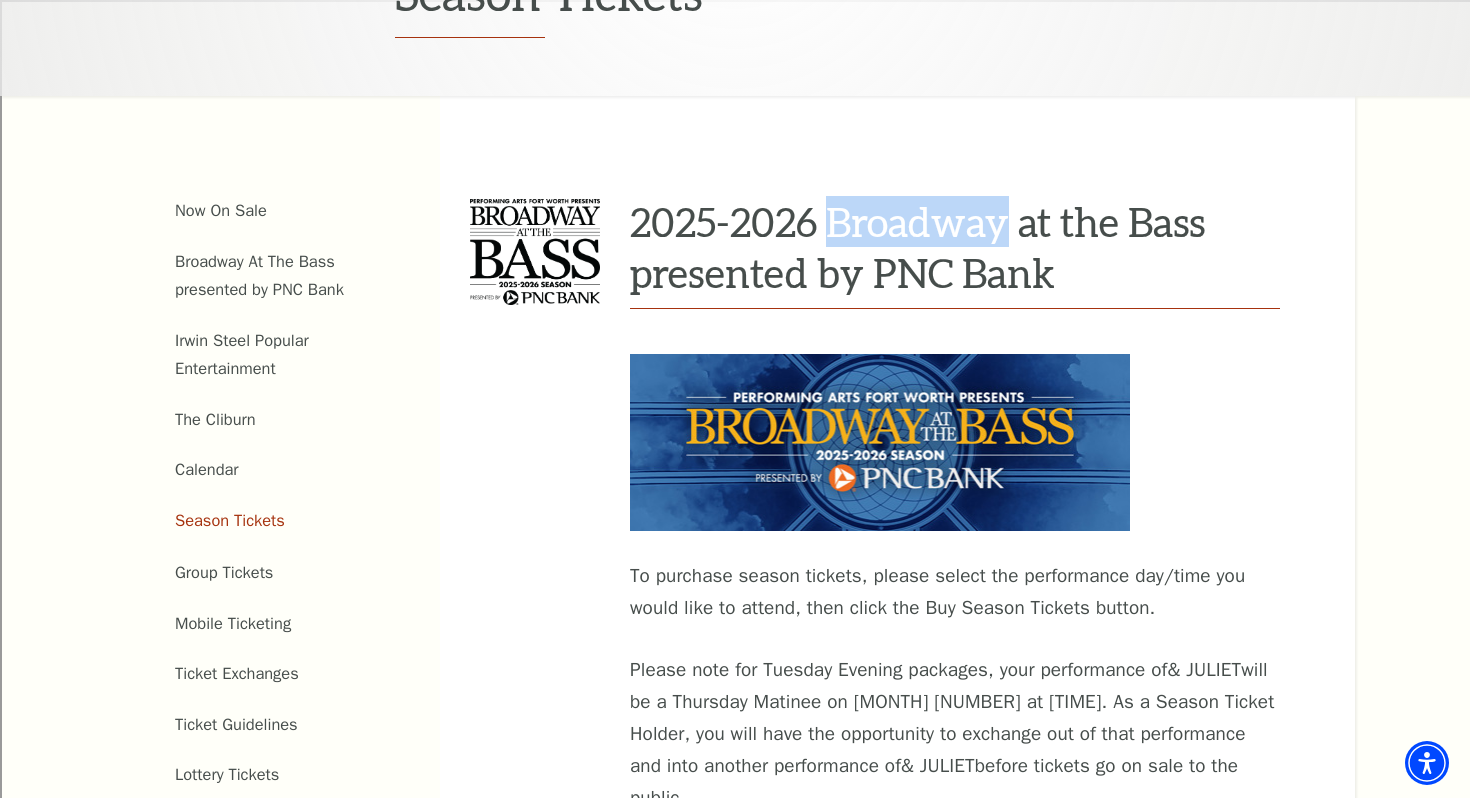 click on "2025-2026 Broadway at the Bass presented by PNC Bank" at bounding box center [962, 247] 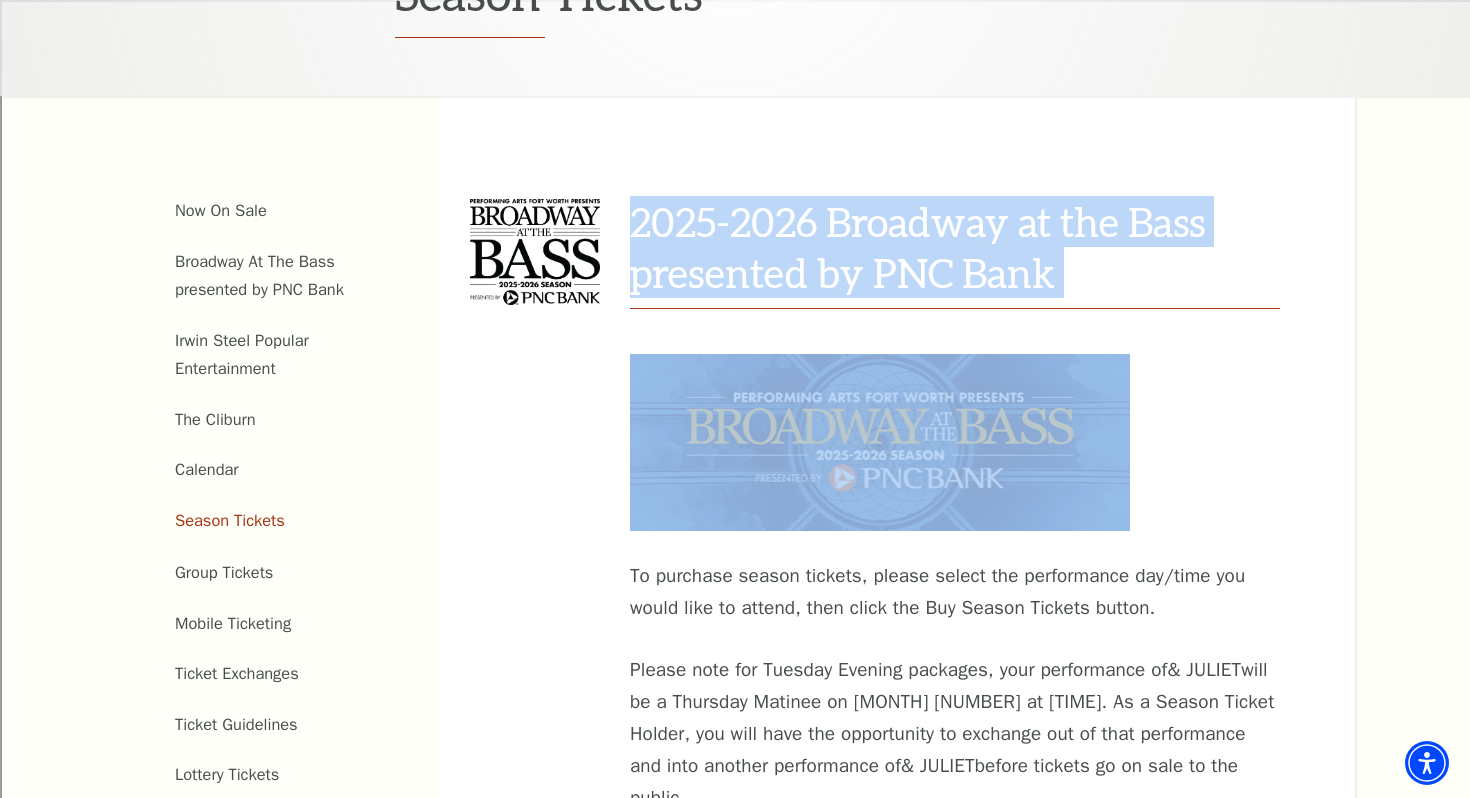 click on "2025-2026 Broadway at the Bass presented by PNC Bank" at bounding box center (962, 247) 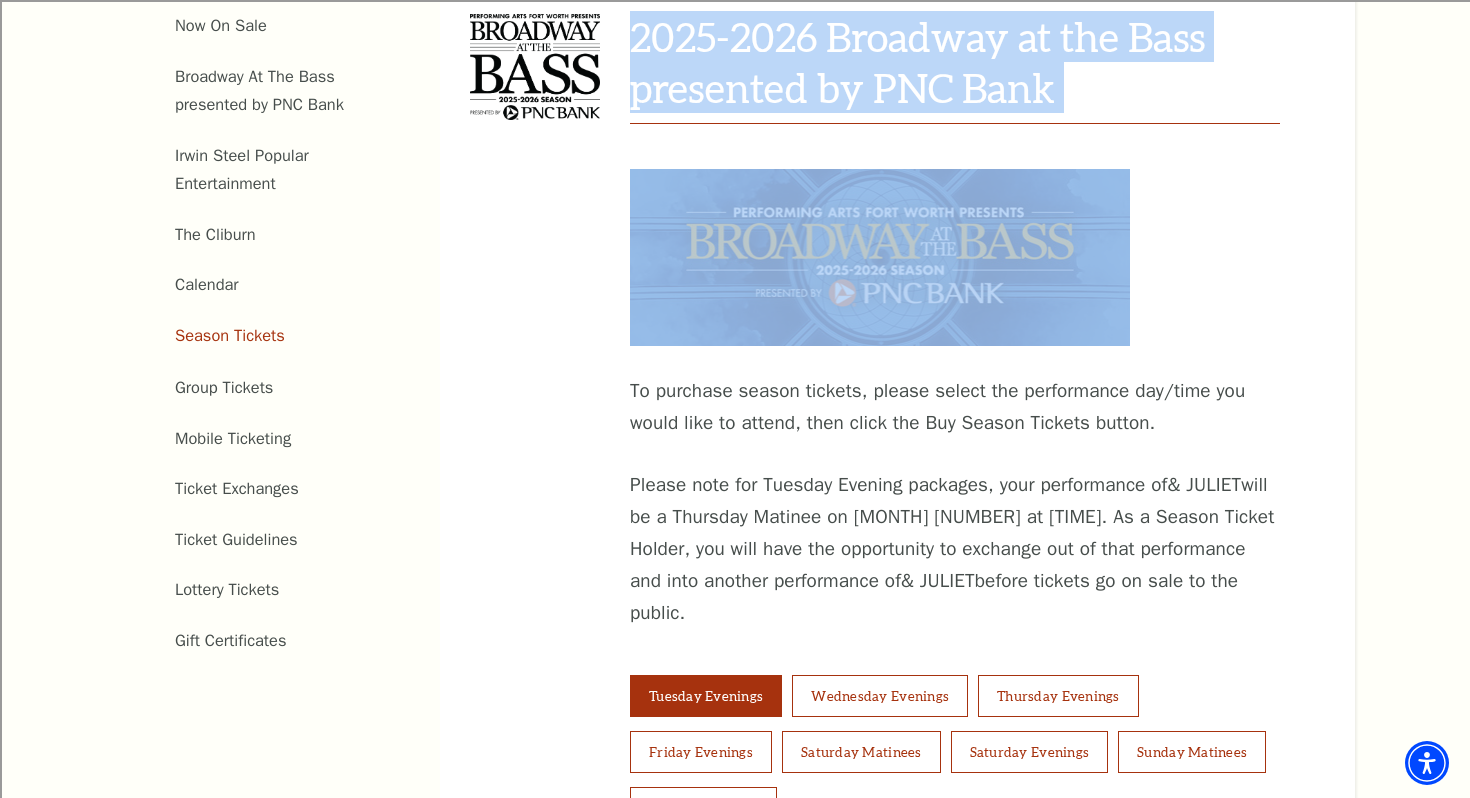 scroll, scrollTop: 840, scrollLeft: 0, axis: vertical 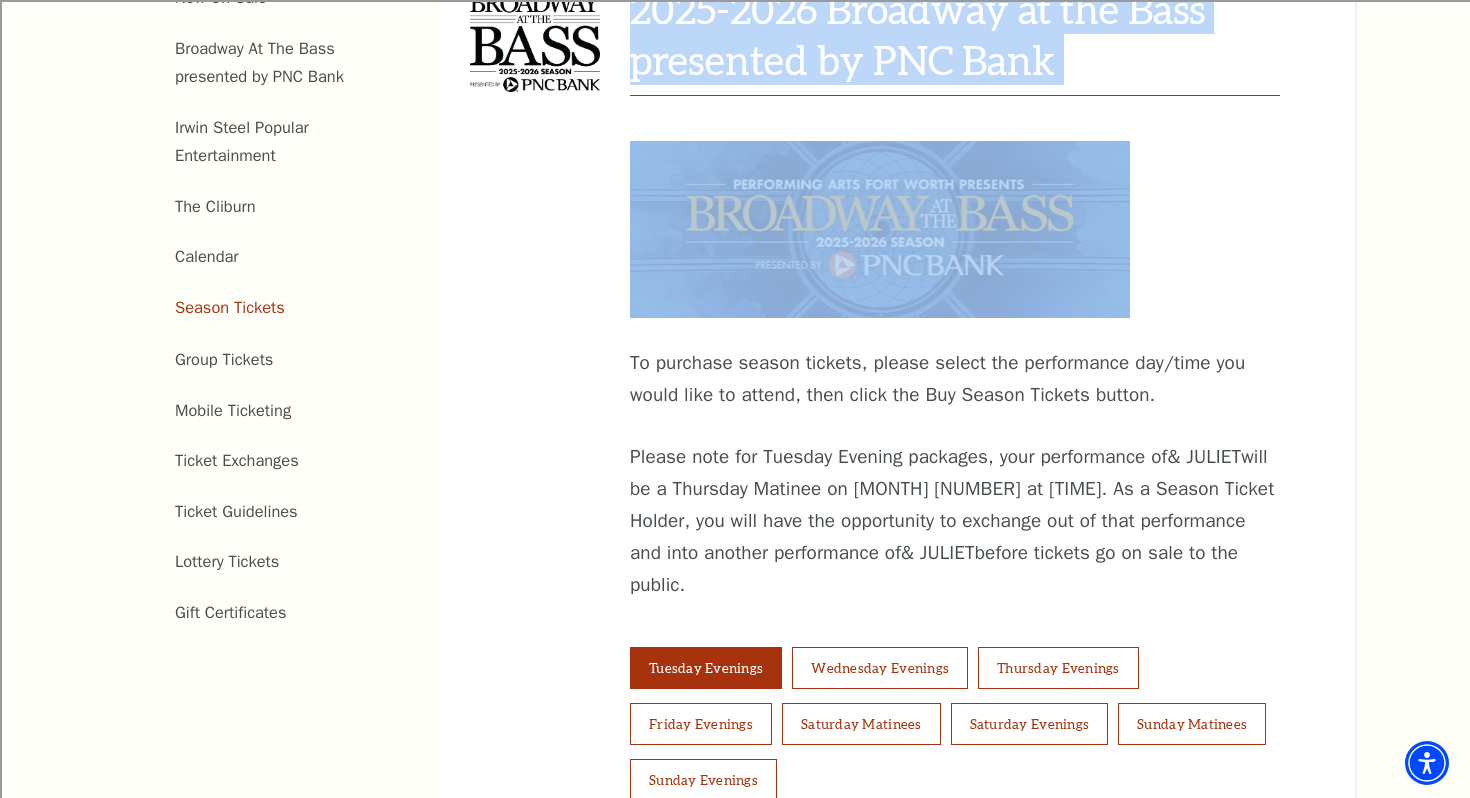 drag, startPoint x: 618, startPoint y: 357, endPoint x: 705, endPoint y: 591, distance: 249.64975 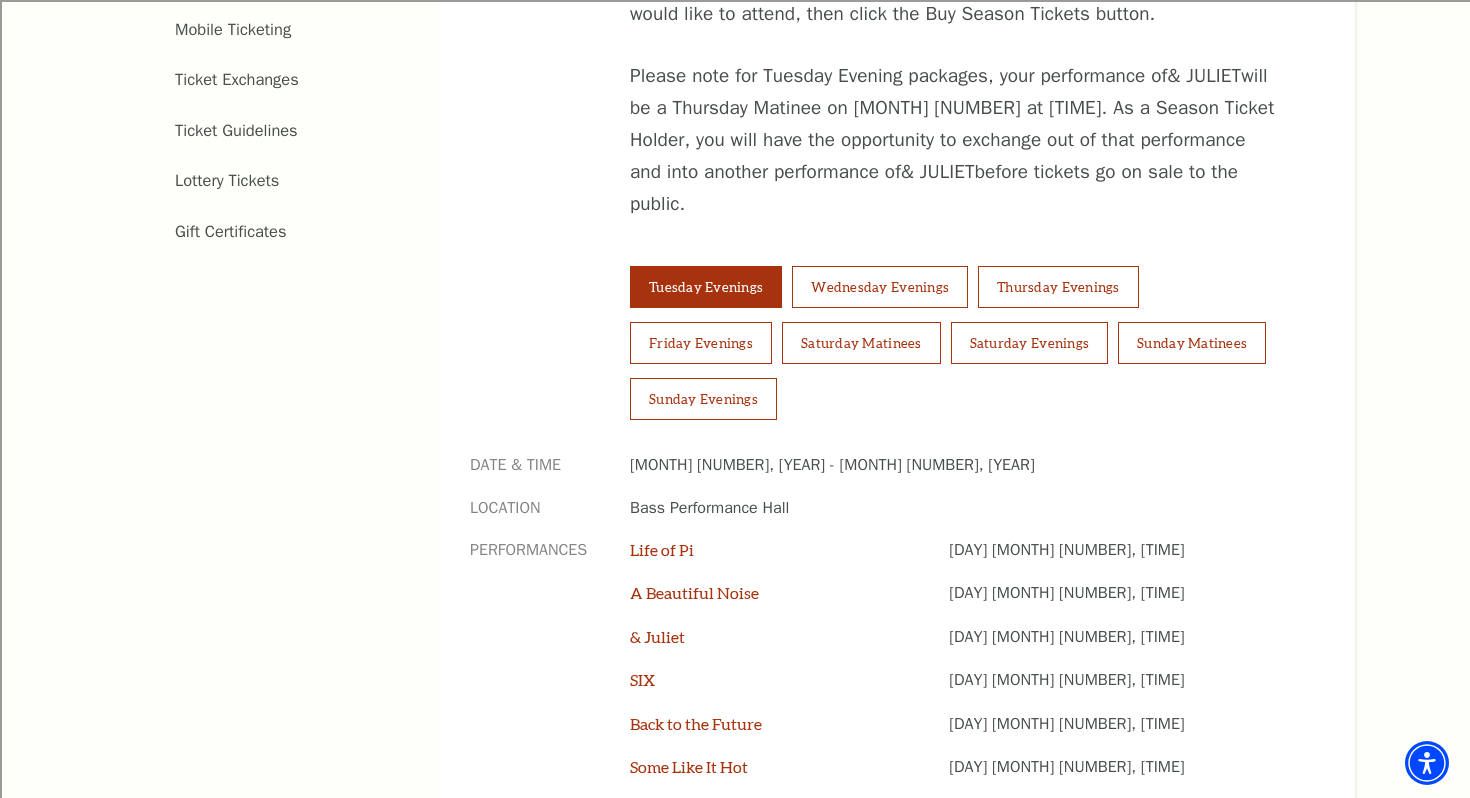 scroll, scrollTop: 1231, scrollLeft: 0, axis: vertical 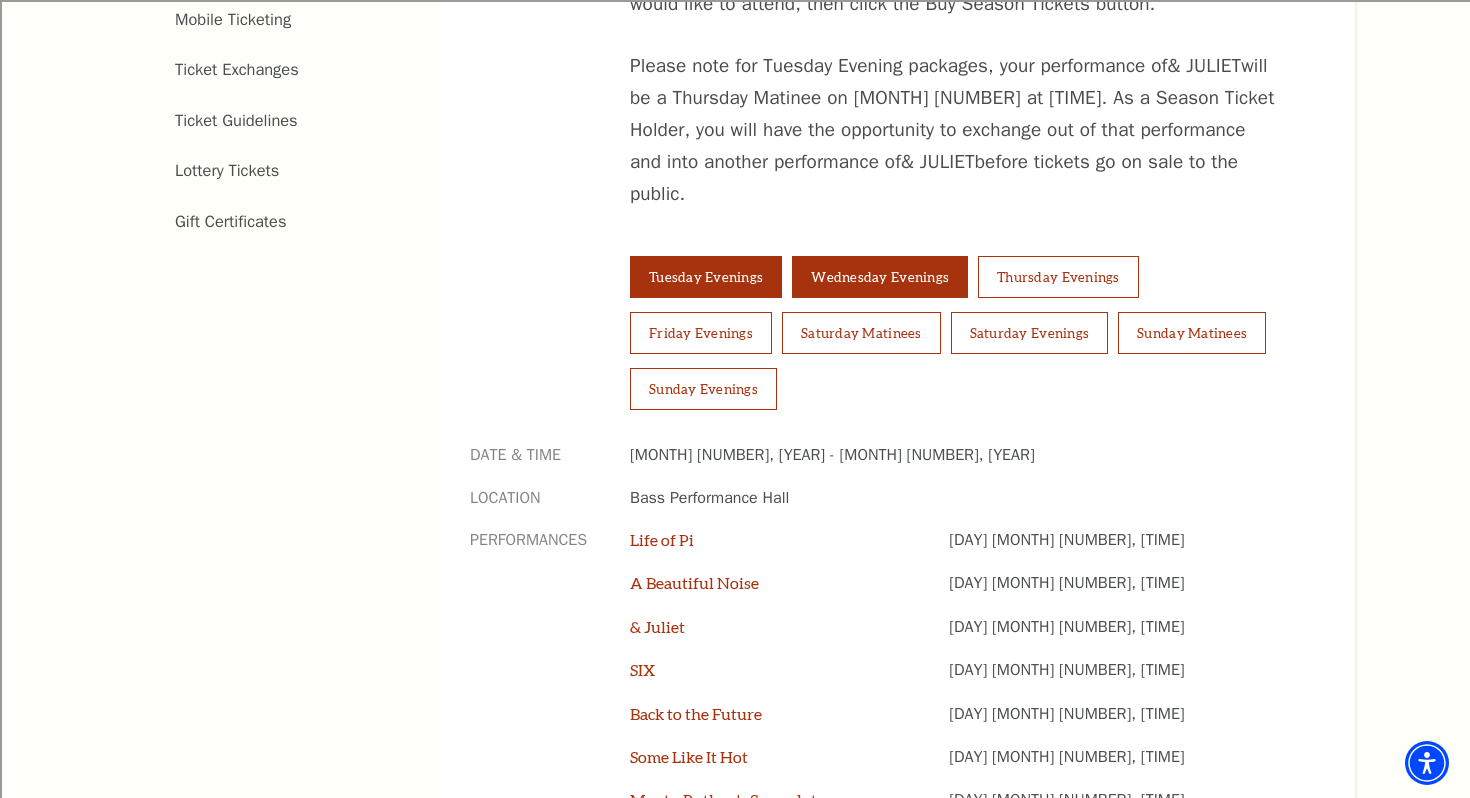 click on "Wednesday Evenings" at bounding box center [880, 277] 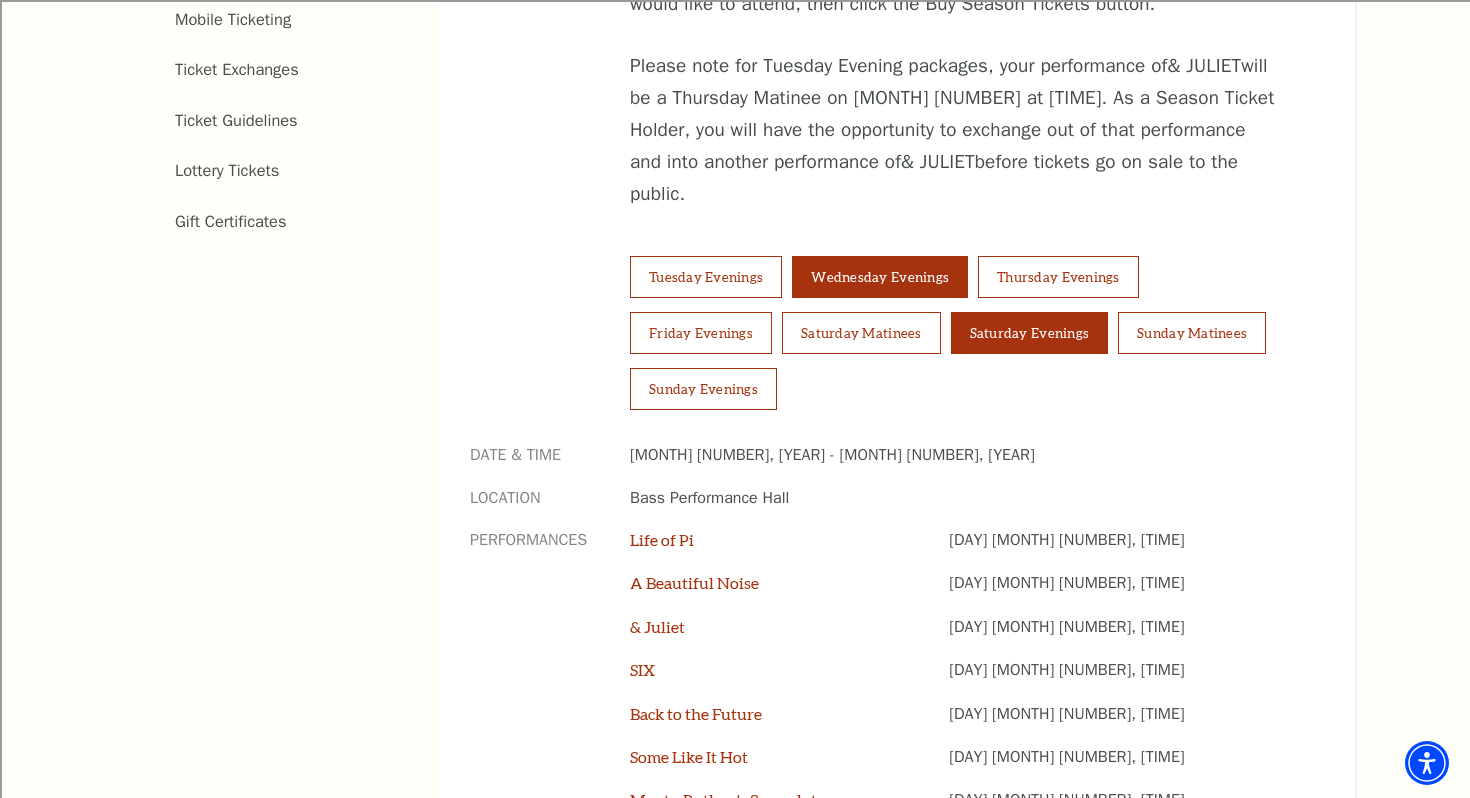 click on "Saturday Evenings" at bounding box center [1030, 333] 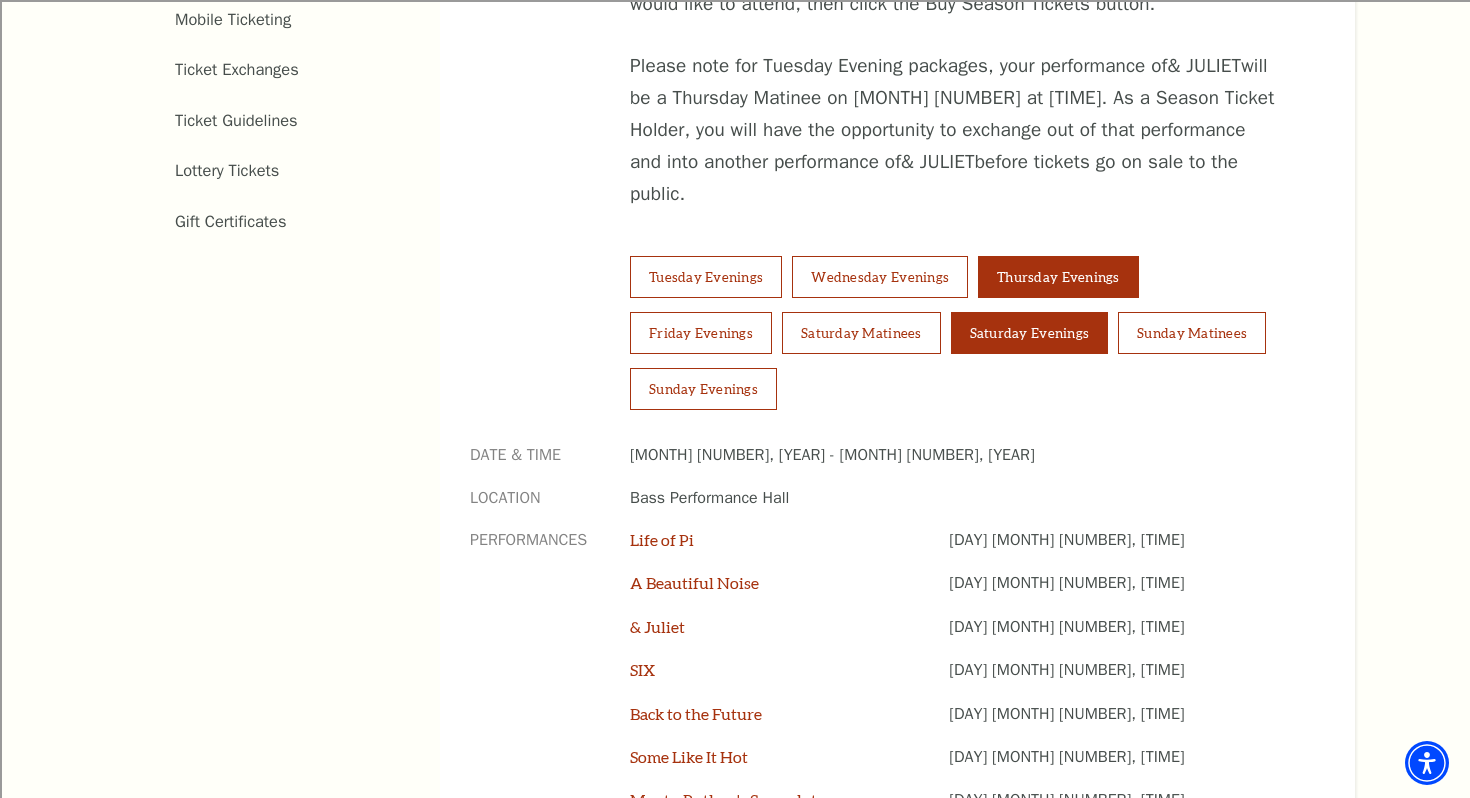 click on "Thursday Evenings" at bounding box center (1058, 277) 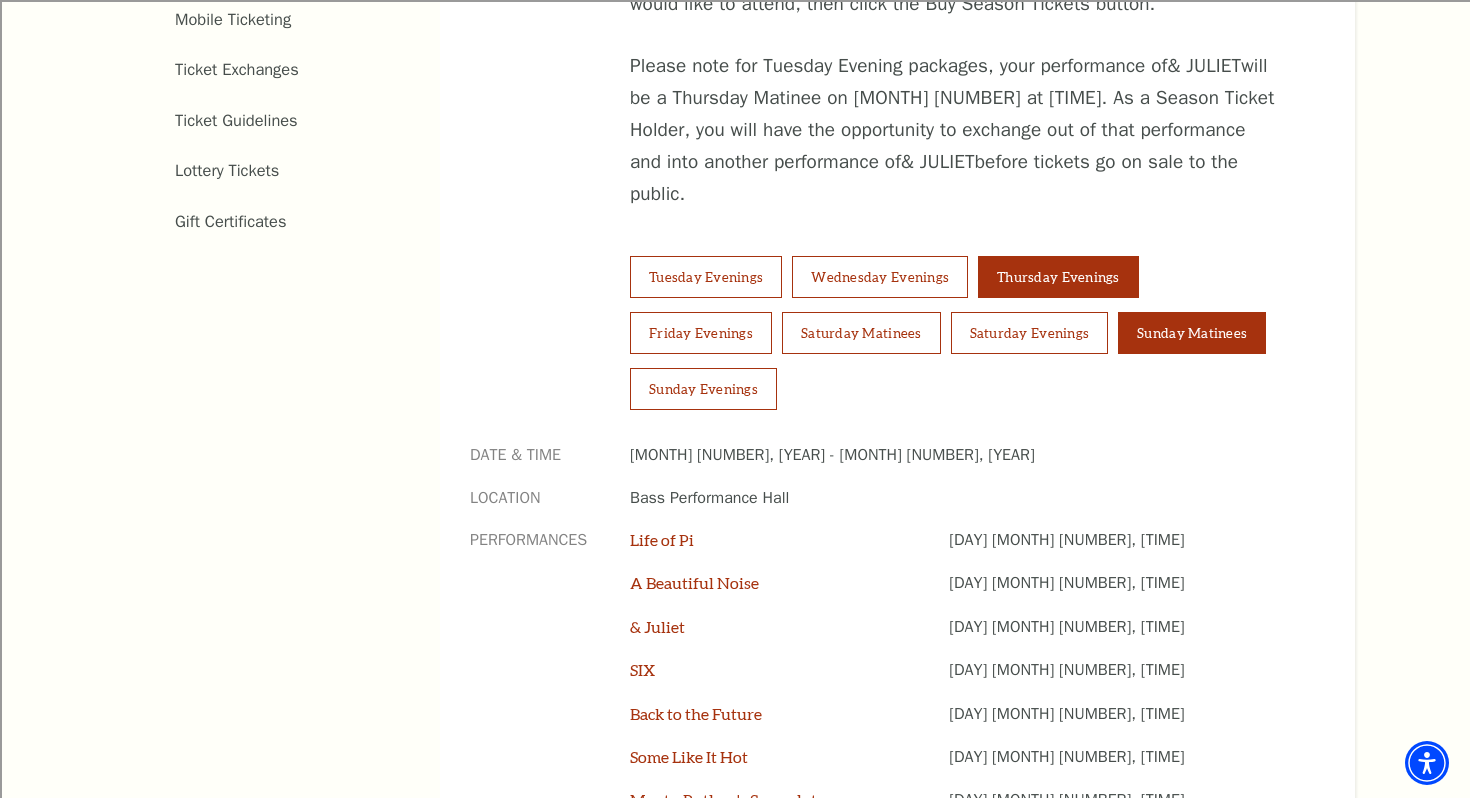 click on "Sunday Matinees" at bounding box center [1192, 333] 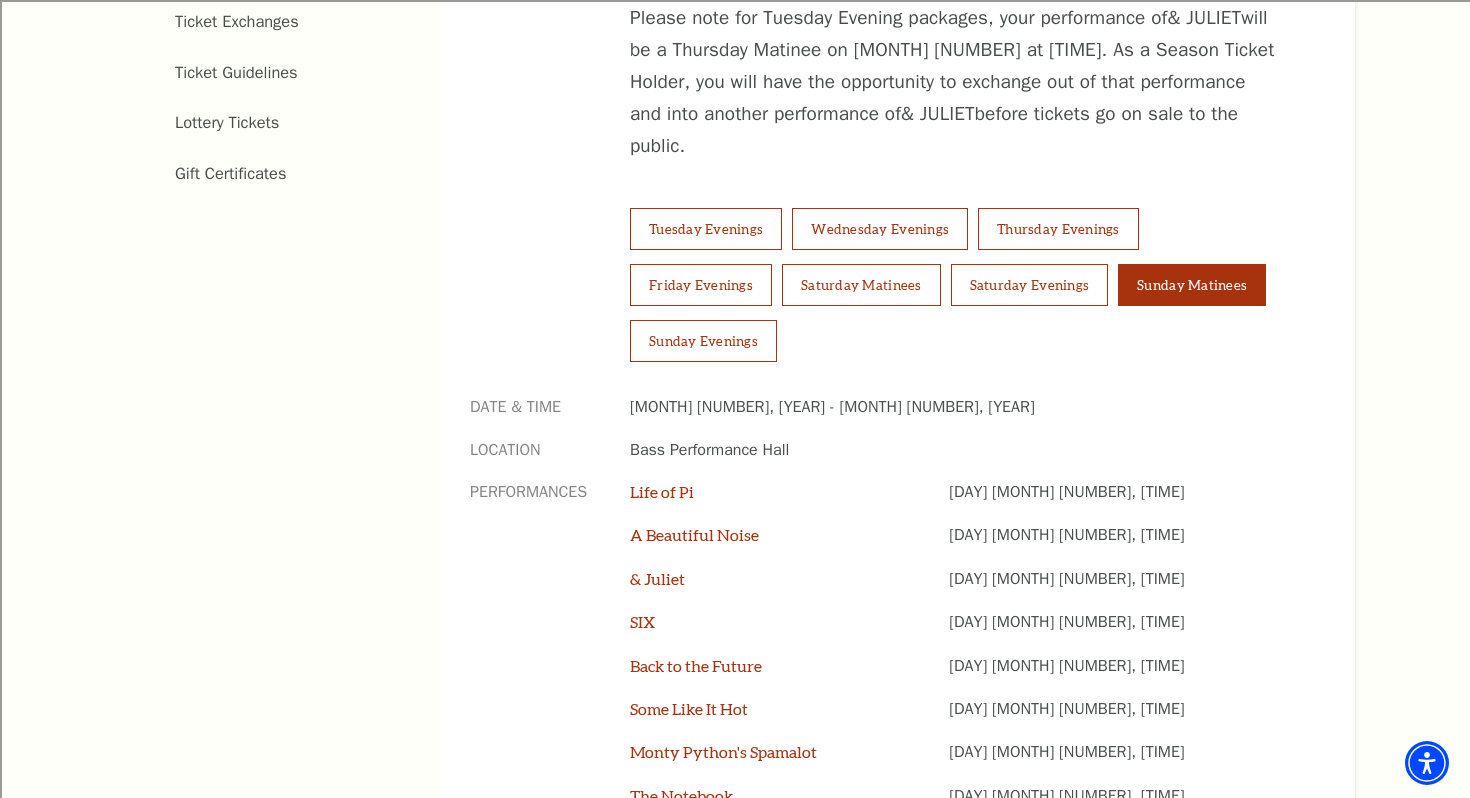 scroll, scrollTop: 1294, scrollLeft: 0, axis: vertical 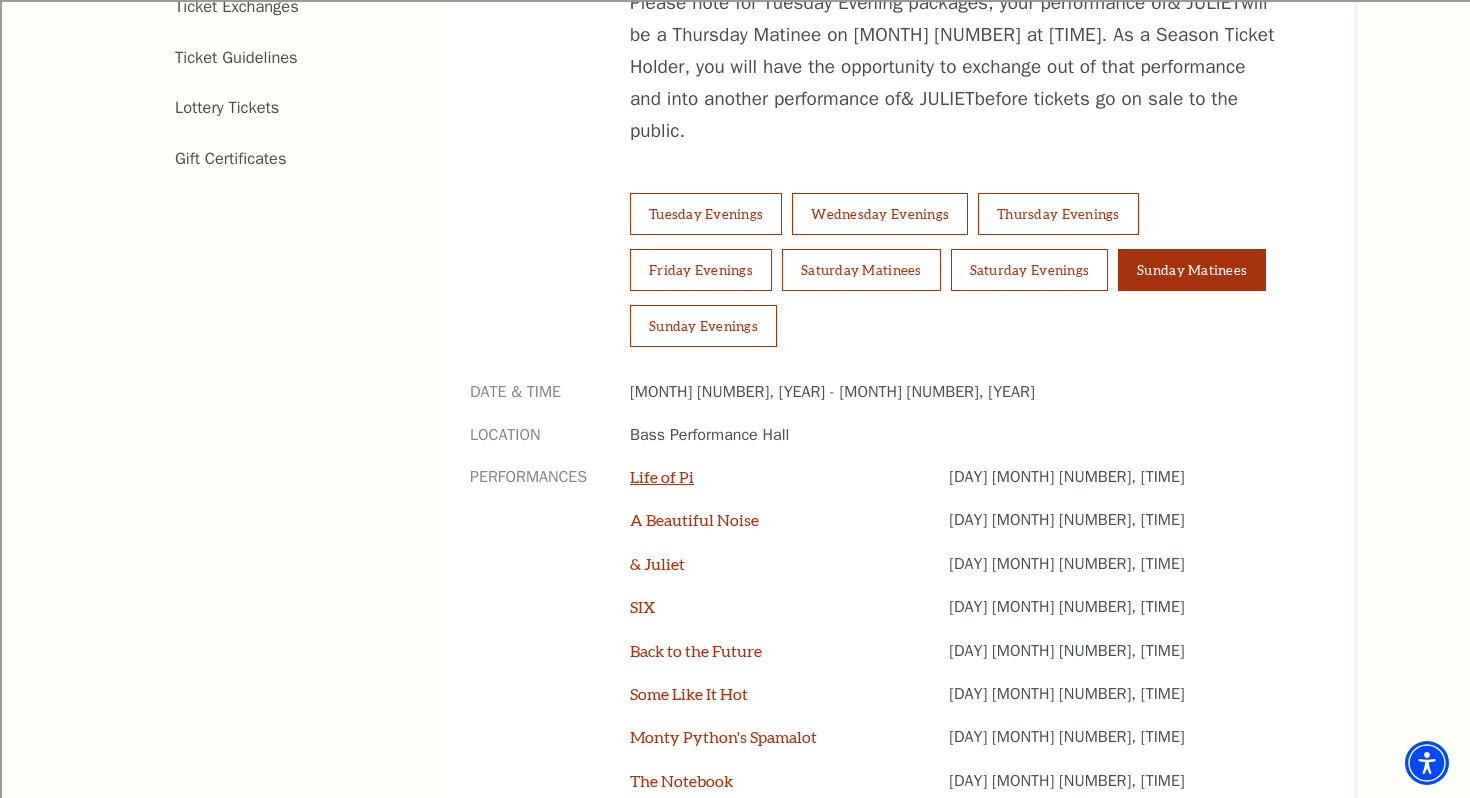 click on "Life of Pi" at bounding box center (662, 476) 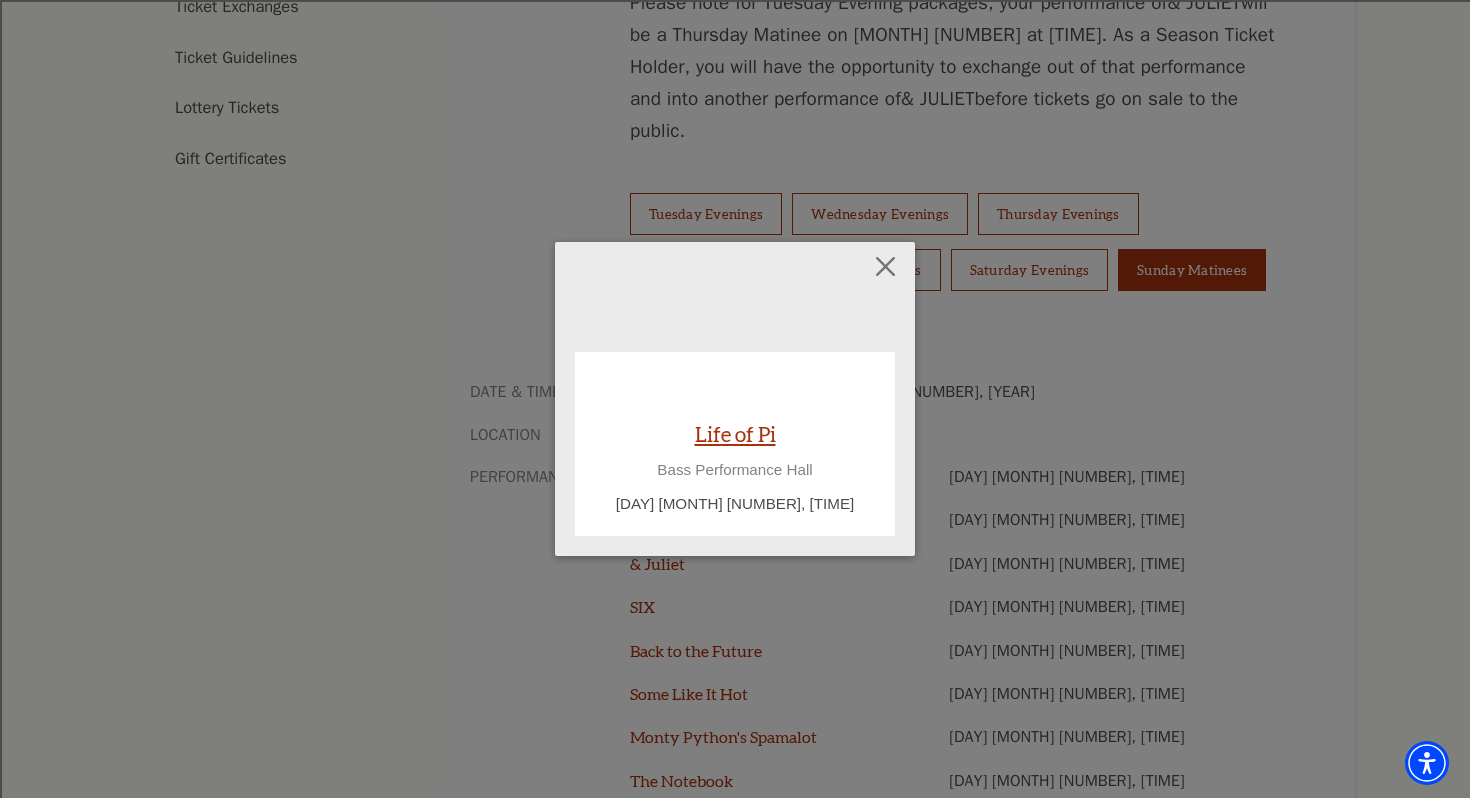 click on "Life of Pi" at bounding box center (735, 433) 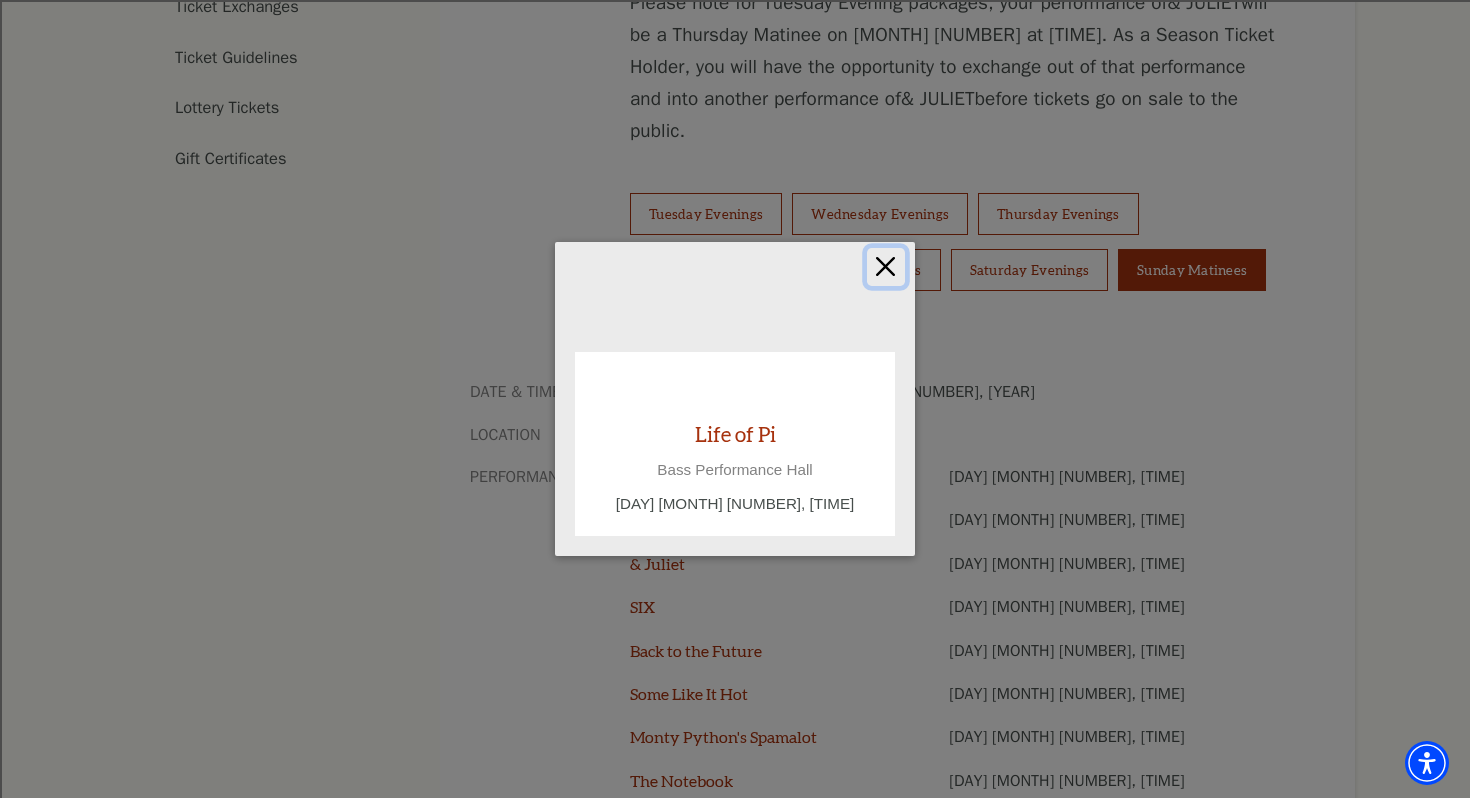 click at bounding box center [886, 267] 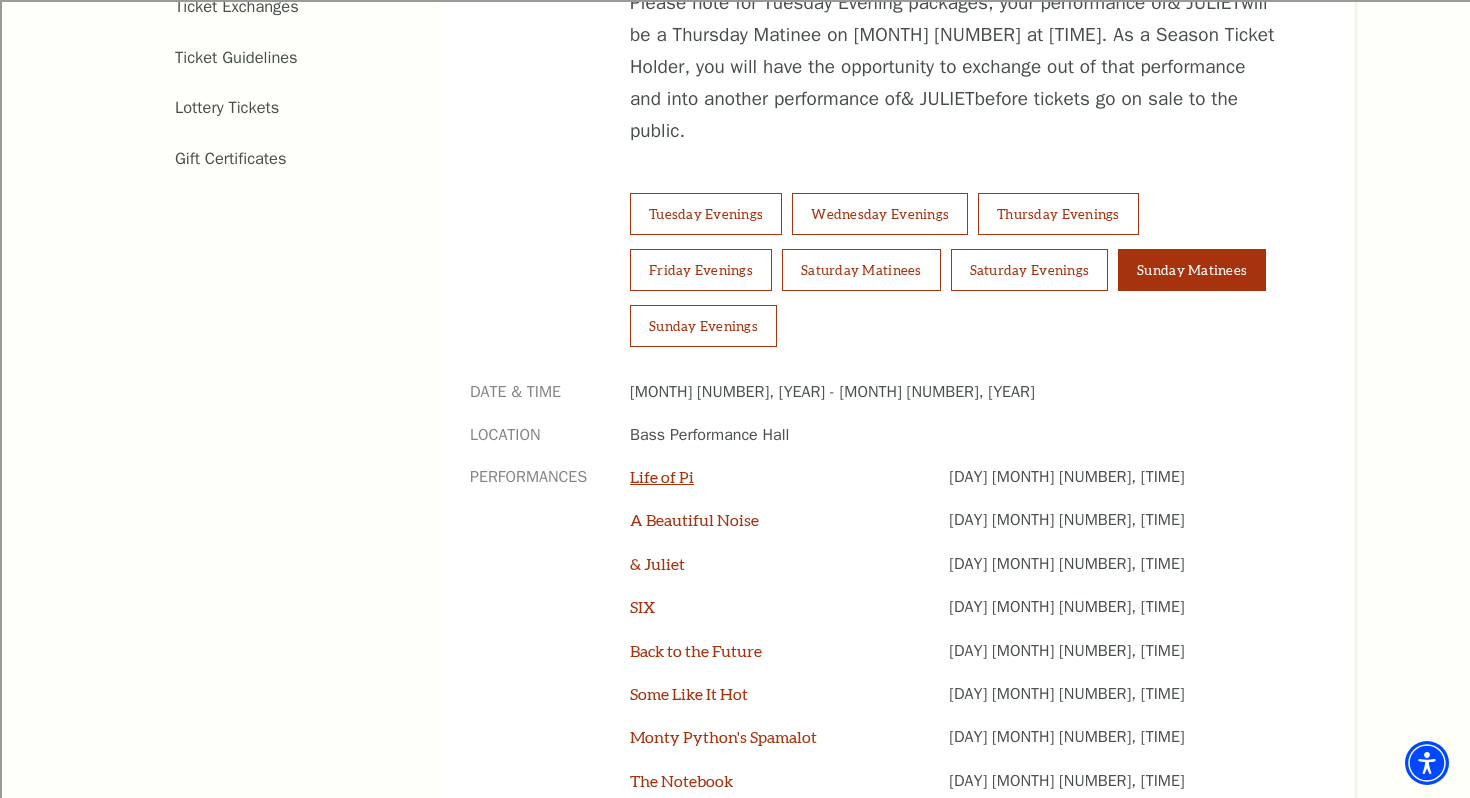 click on "Life of Pi" at bounding box center [662, 476] 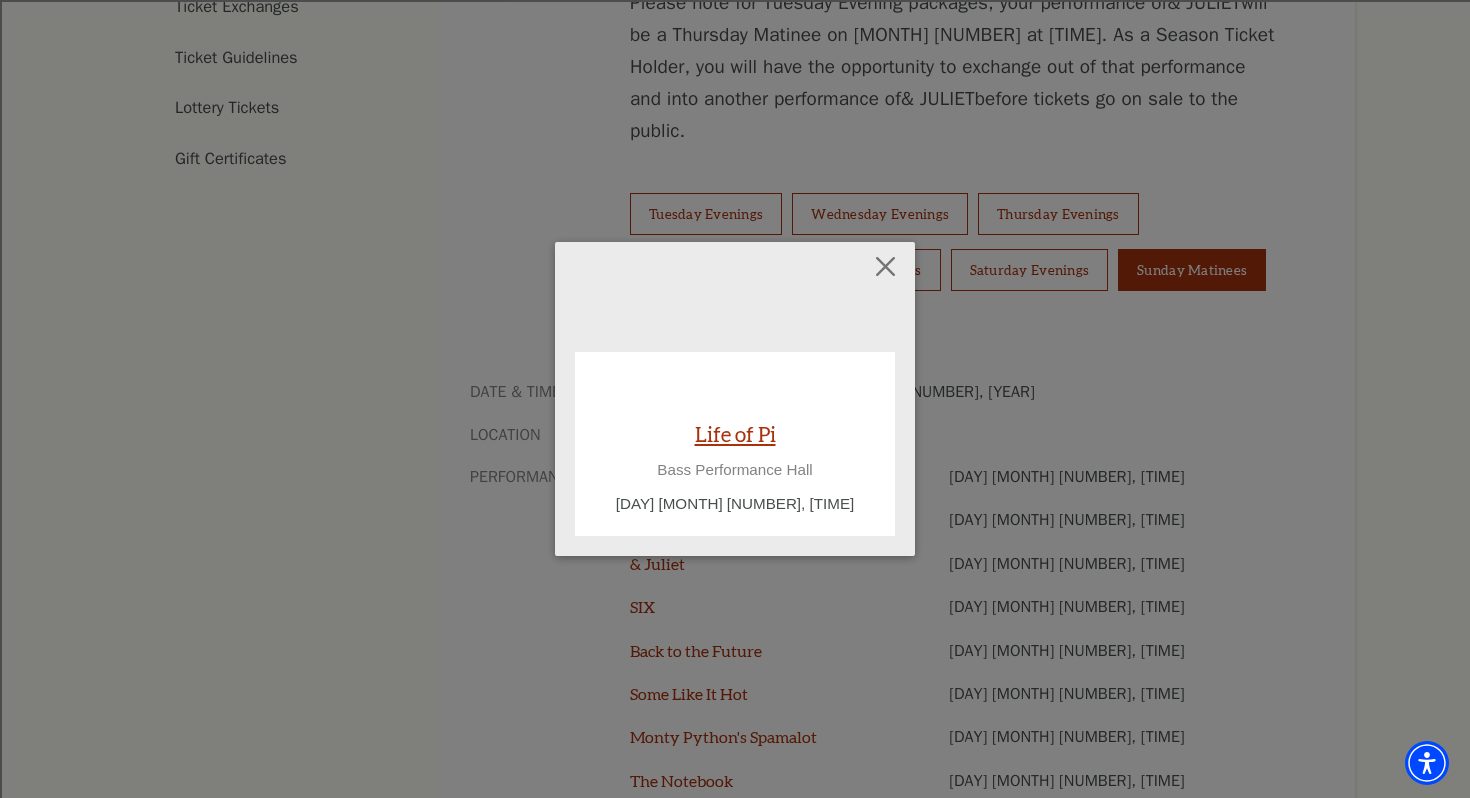 click on "Life of Pi" at bounding box center (735, 433) 